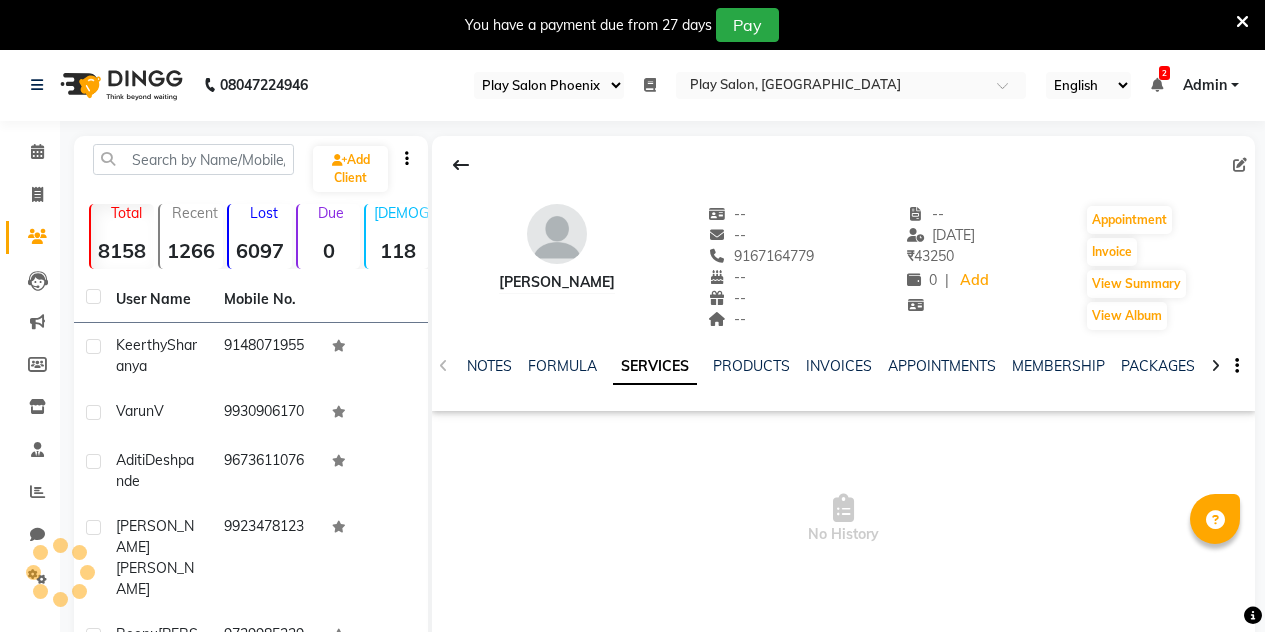 select on "90" 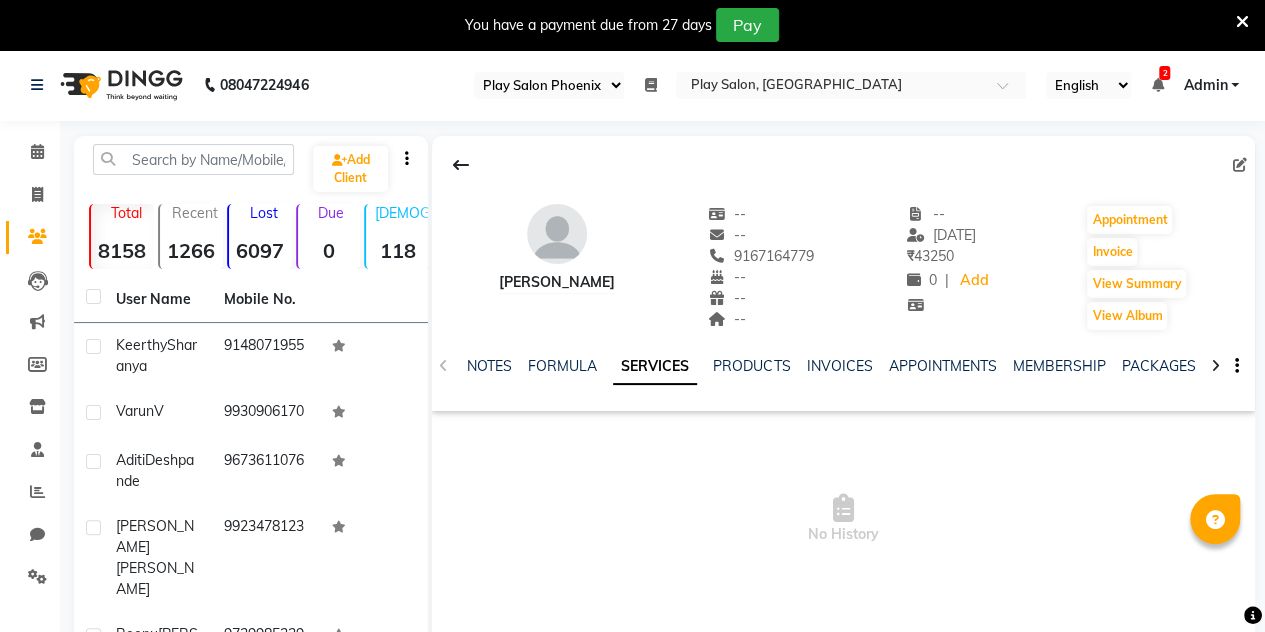 click at bounding box center [1242, 22] 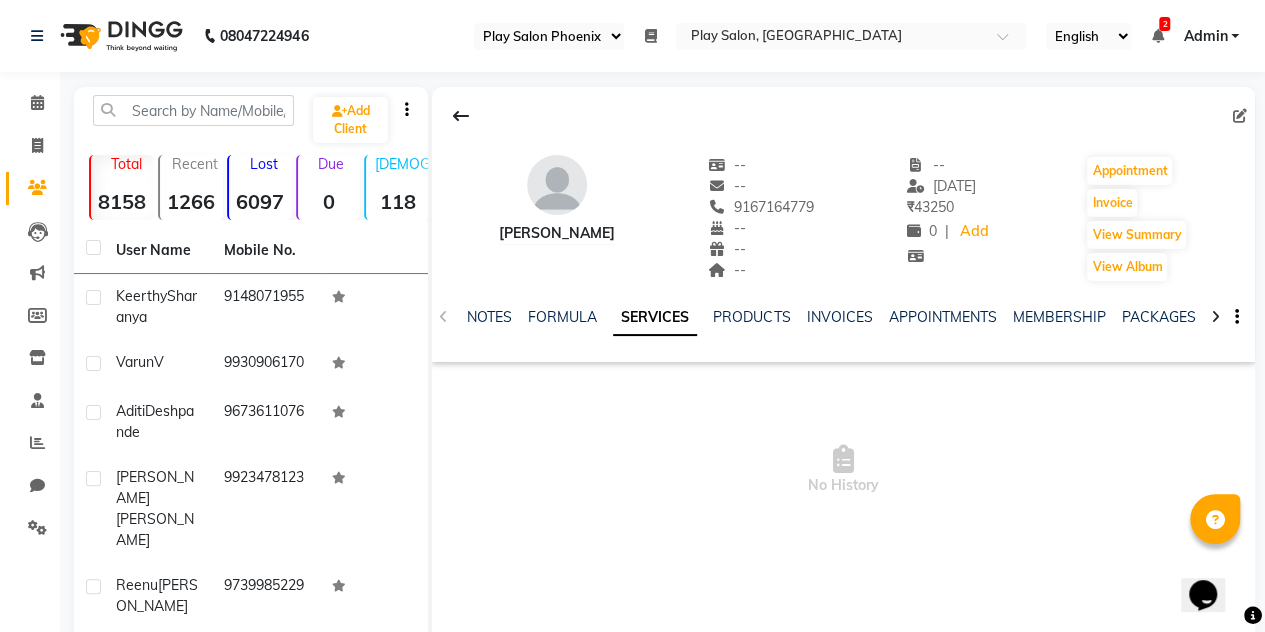 scroll, scrollTop: 0, scrollLeft: 0, axis: both 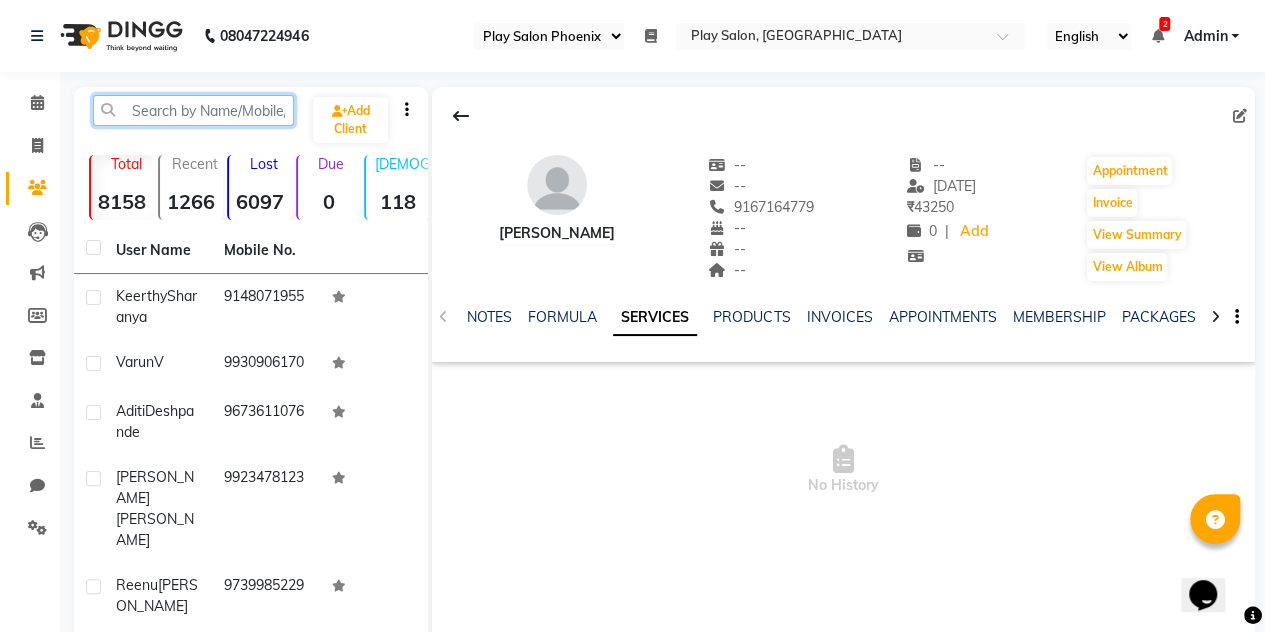 click 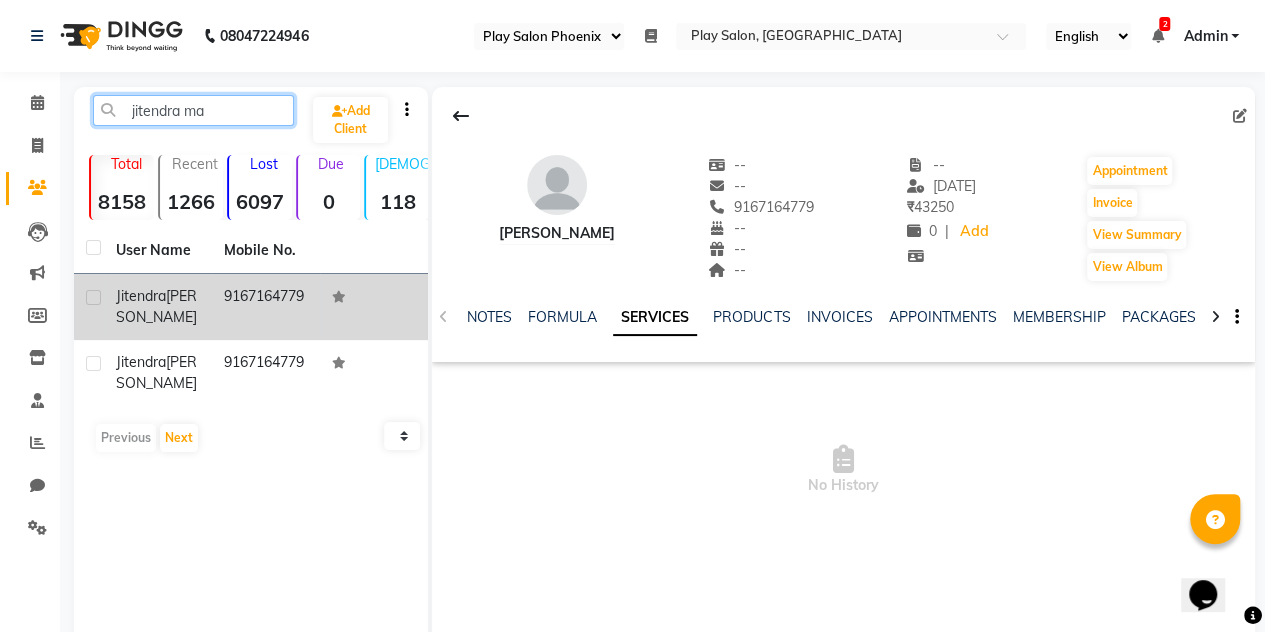 type on "jitendra ma" 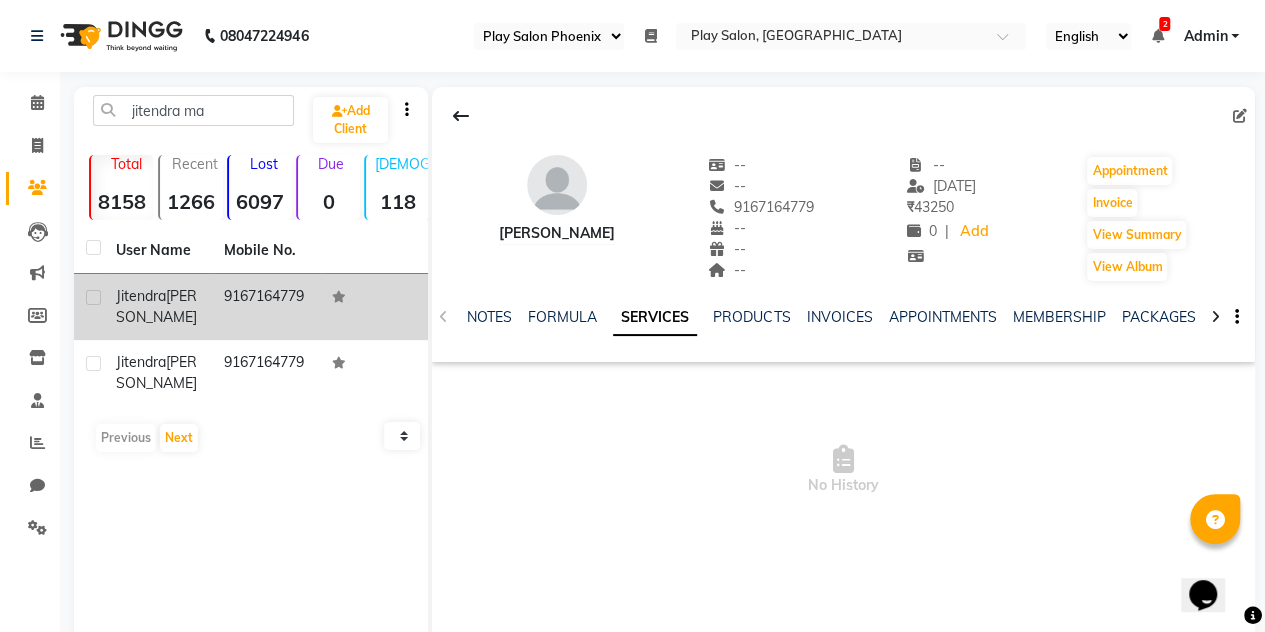 click 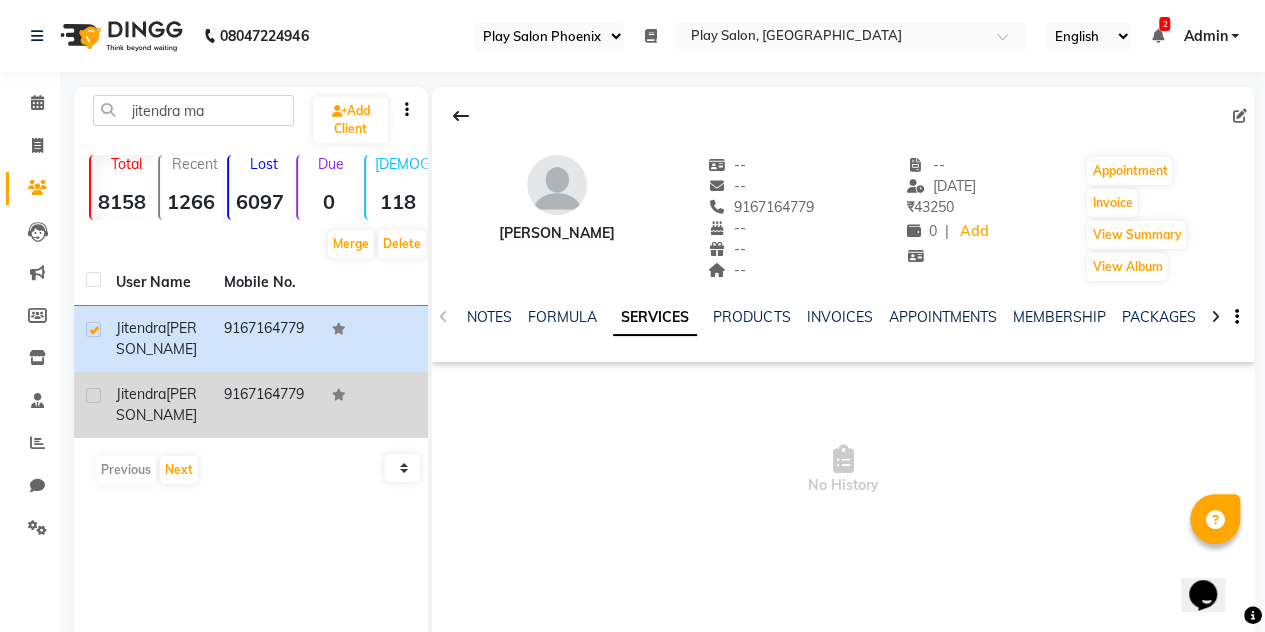 click 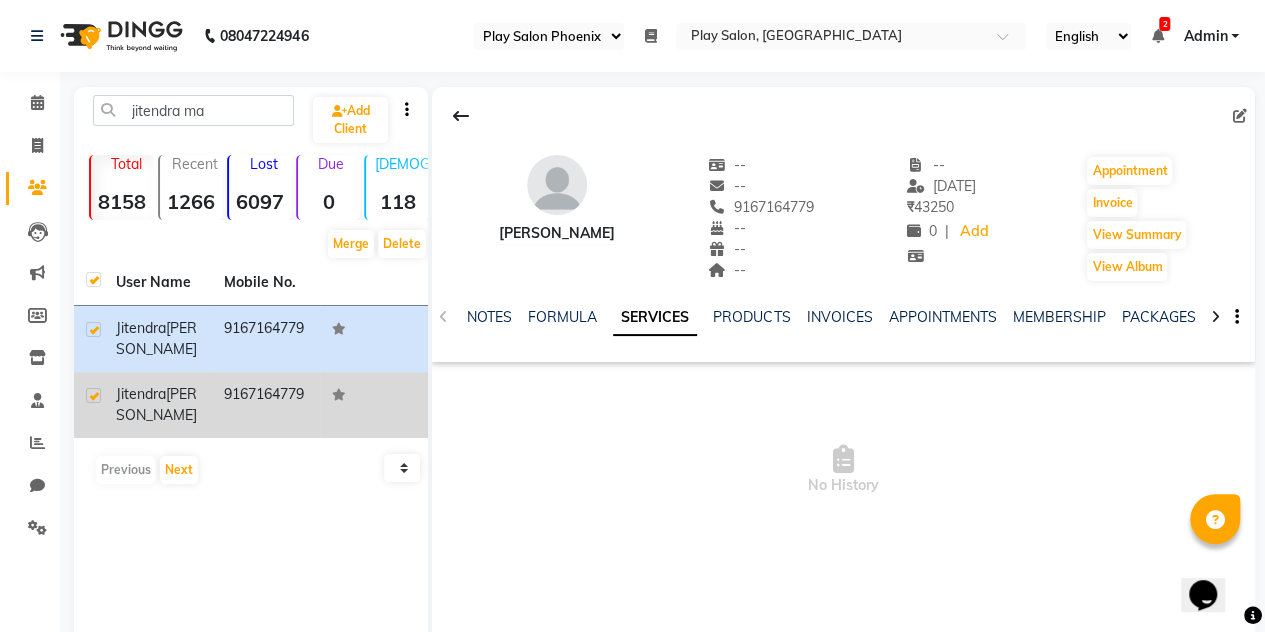 checkbox on "true" 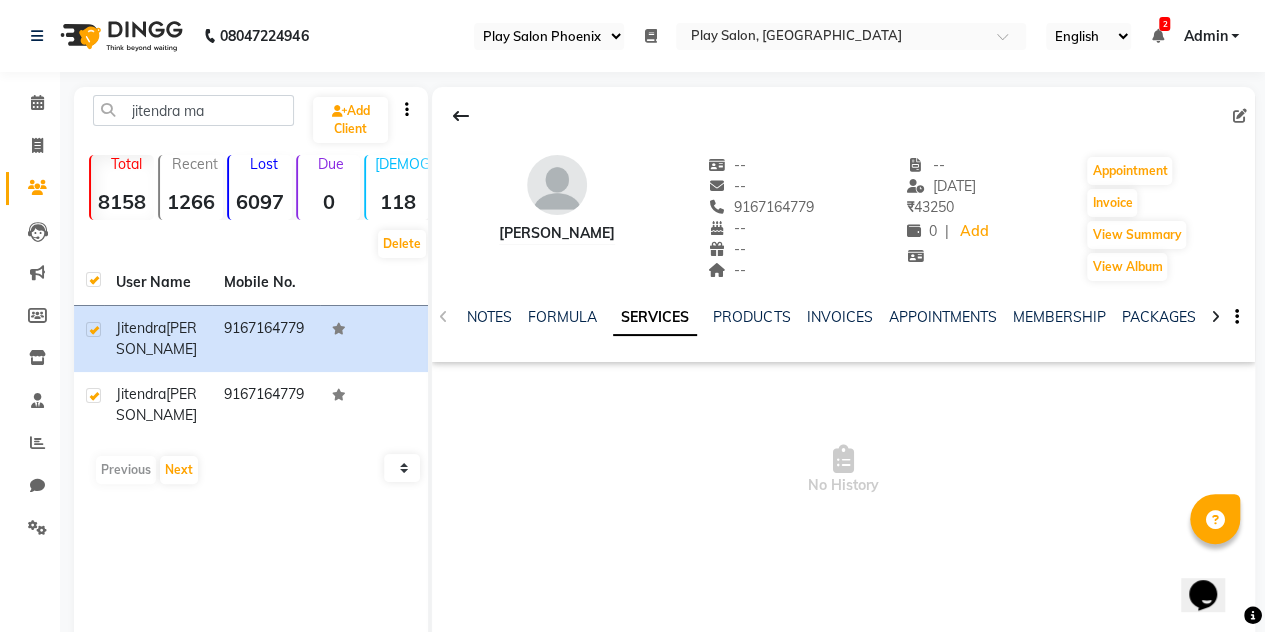 click on "NOTES FORMULA SERVICES PRODUCTS INVOICES APPOINTMENTS MEMBERSHIP PACKAGES VOUCHERS GIFTCARDS POINTS FORMS FAMILY CARDS WALLET" 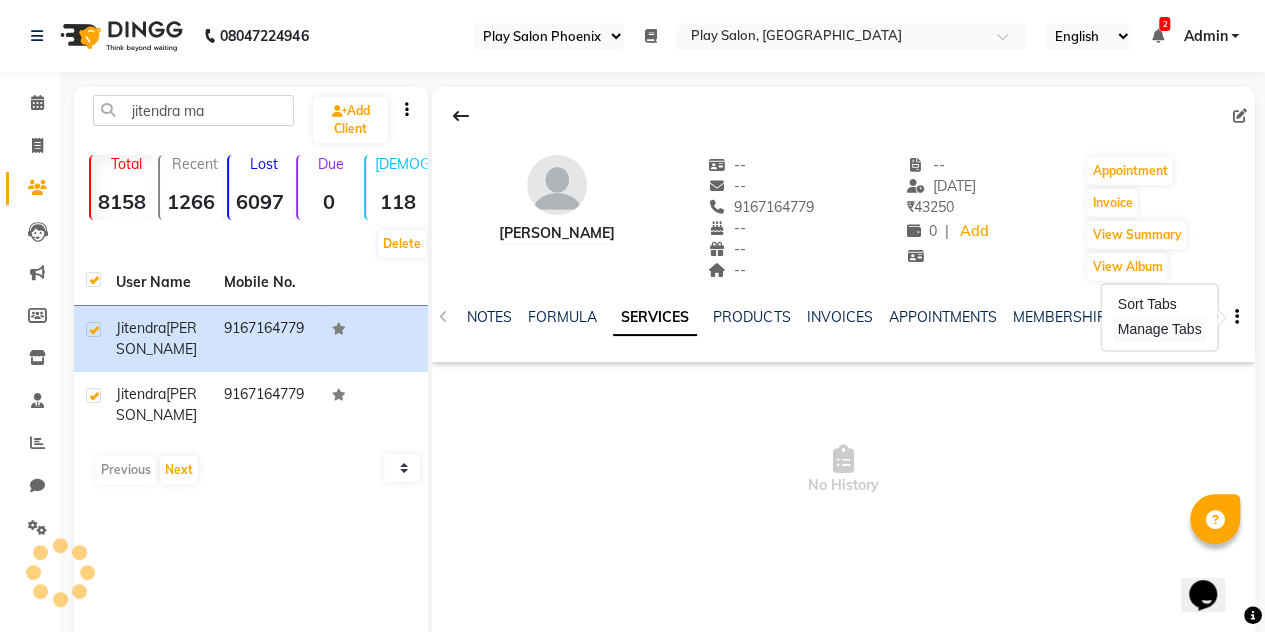 click on "Manage Tabs" at bounding box center [1160, 329] 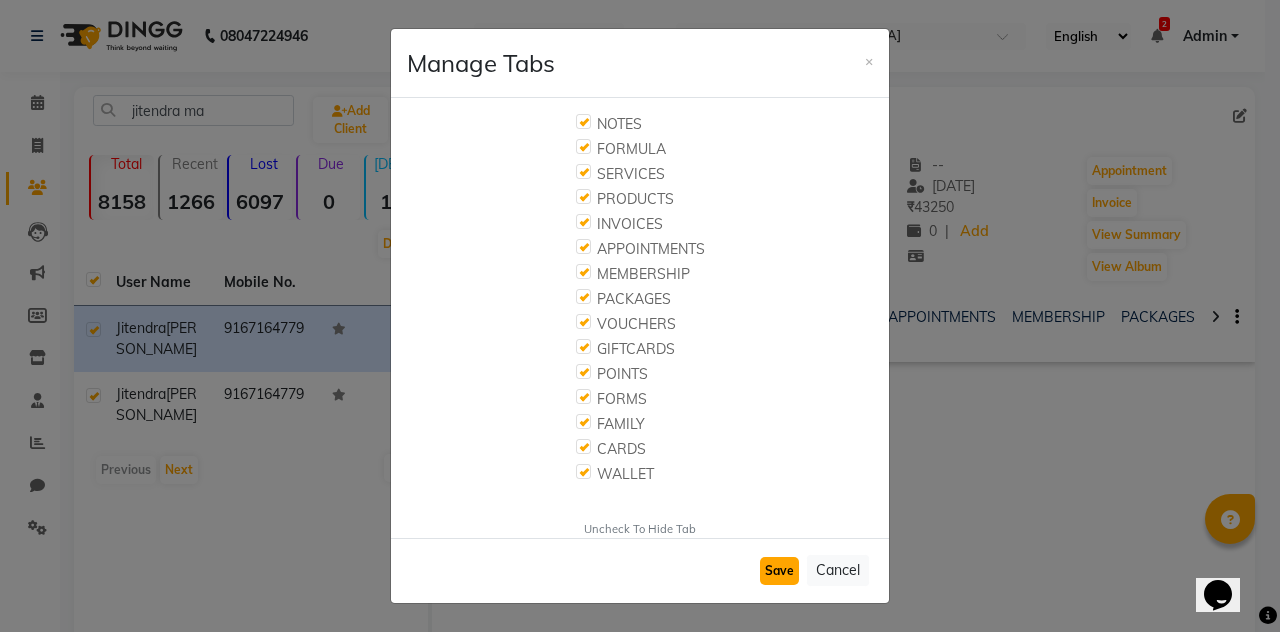 click on "Save" 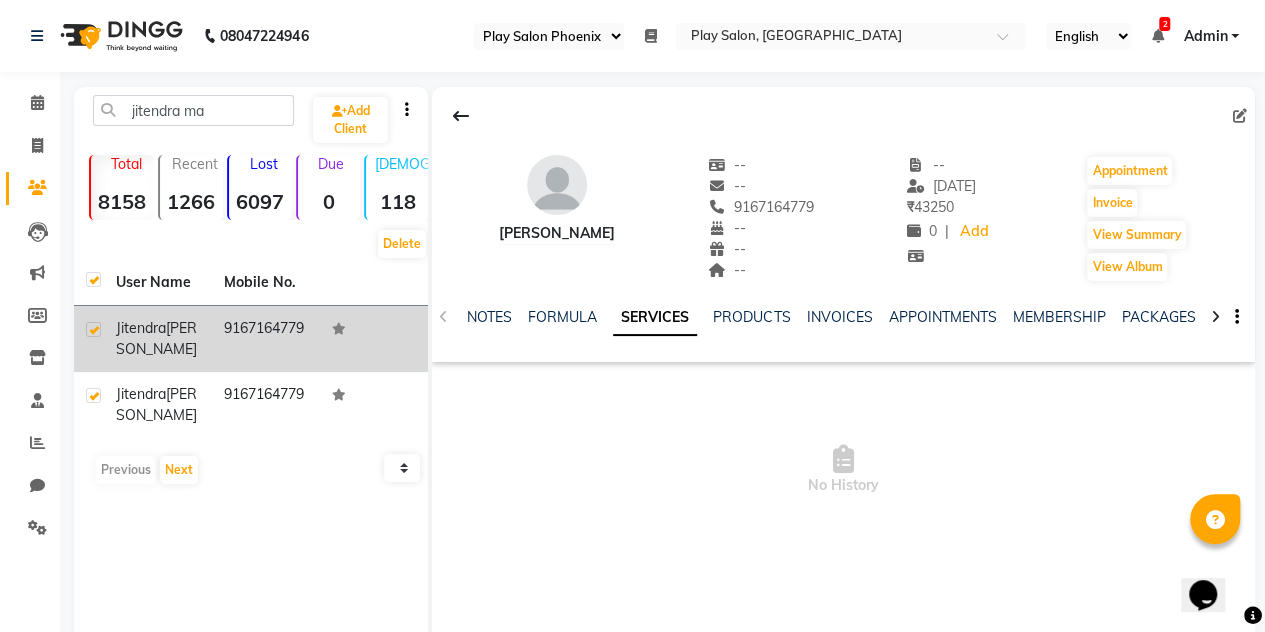 click on "9167164779" 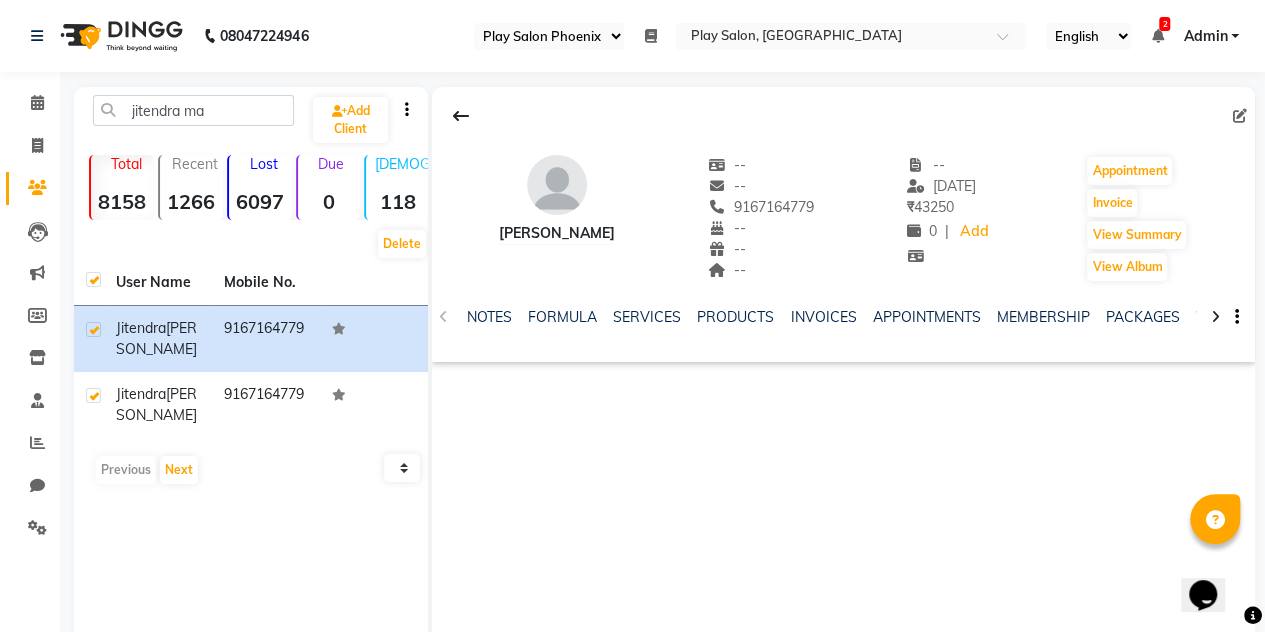 click on "SERVICES" 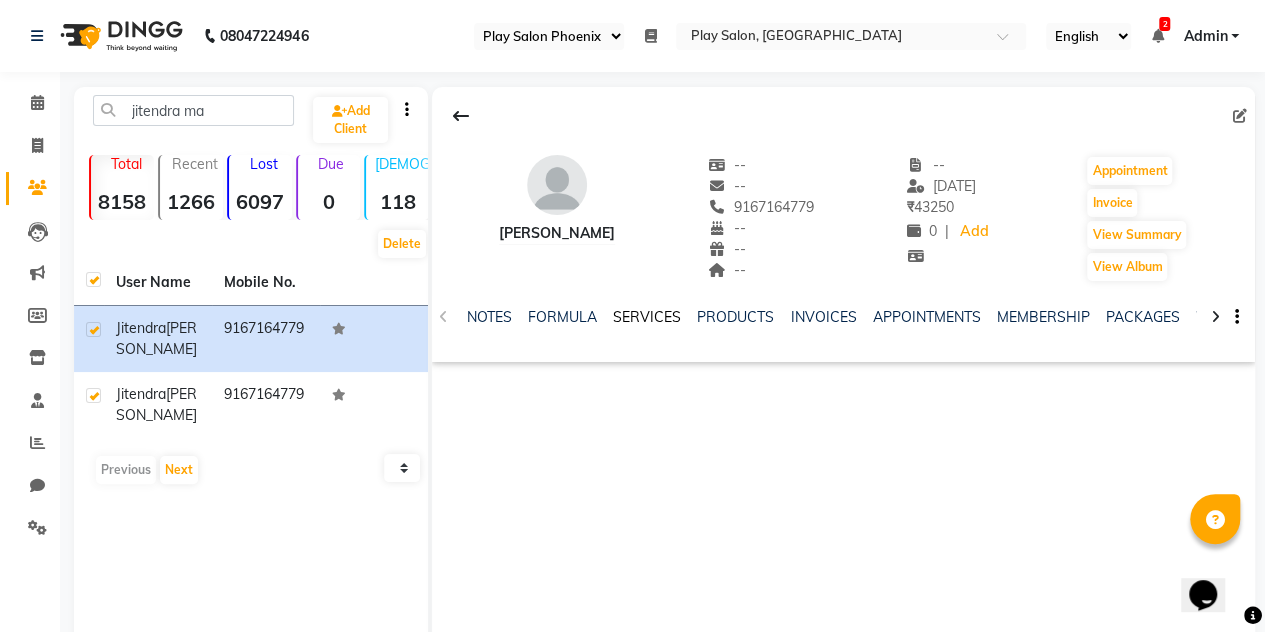 click on "SERVICES" 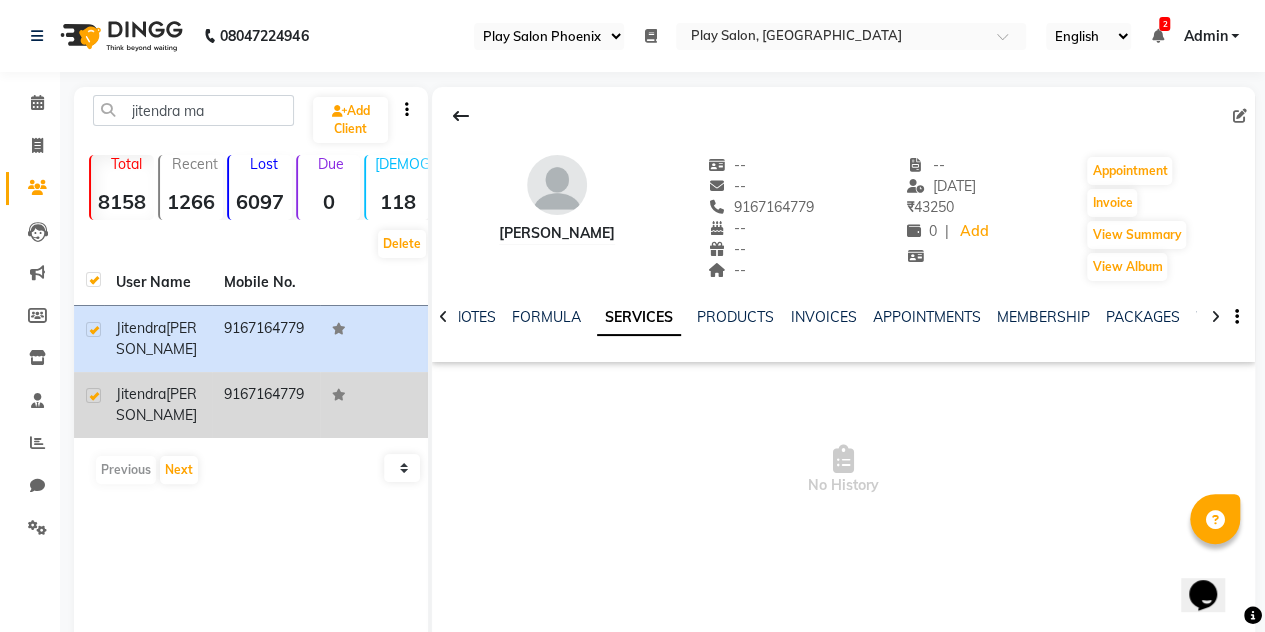 click on "9167164779" 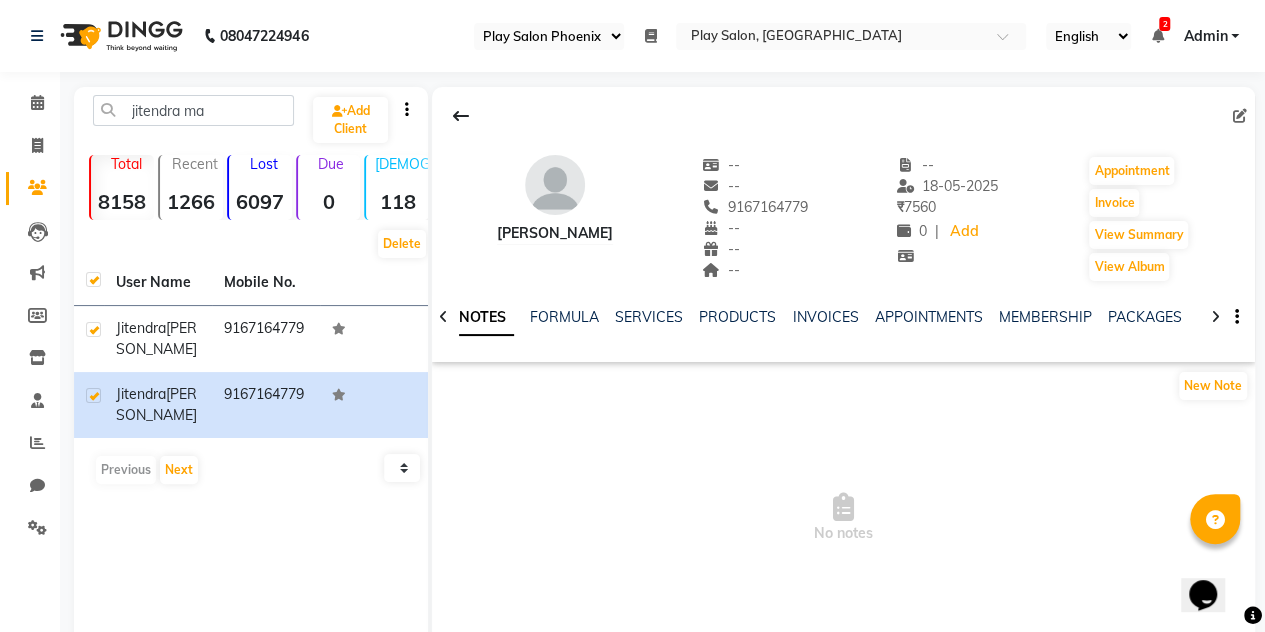 click 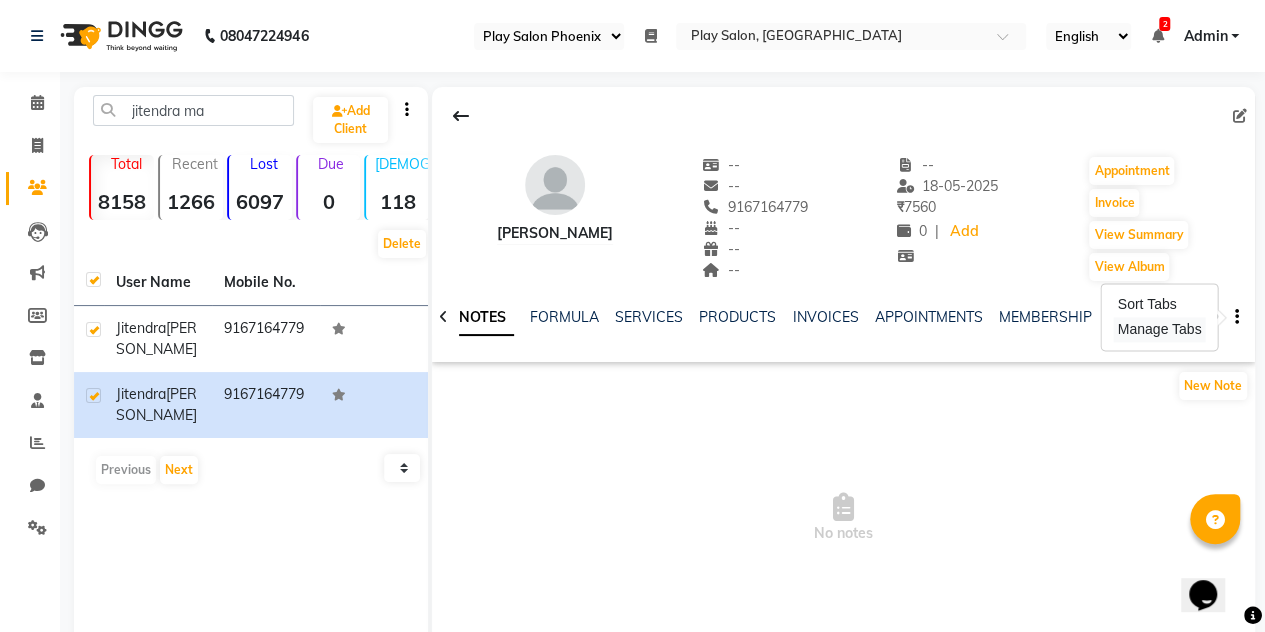 click on "Manage Tabs" at bounding box center [1160, 329] 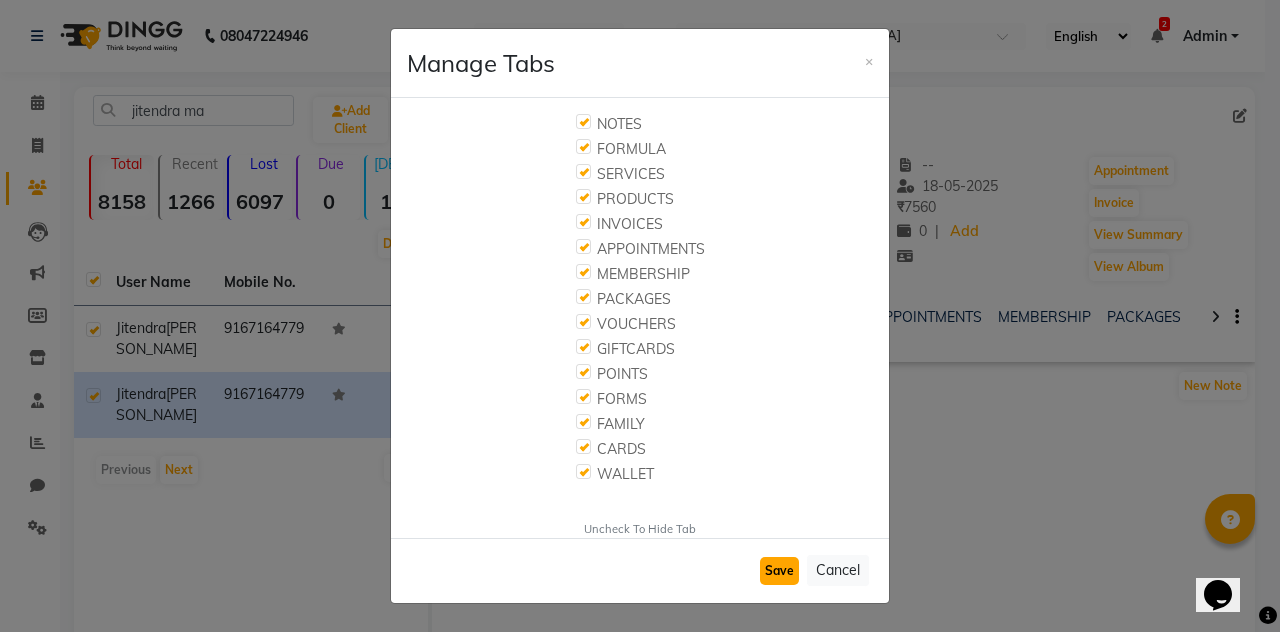 click on "Save" 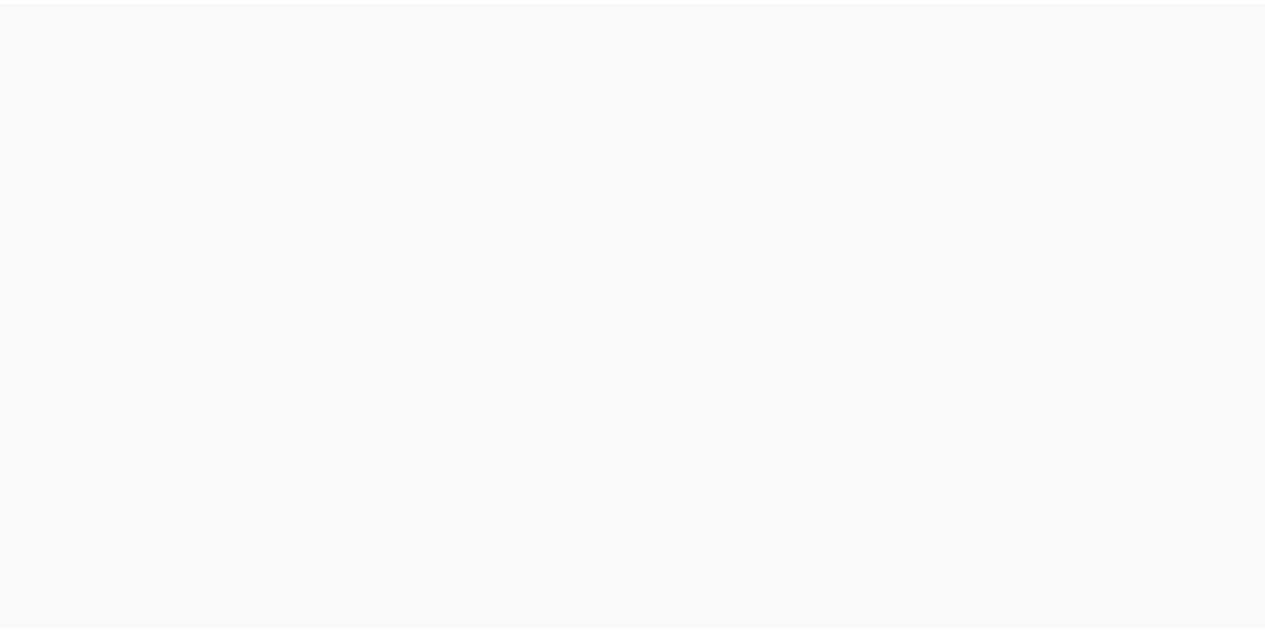 scroll, scrollTop: 0, scrollLeft: 0, axis: both 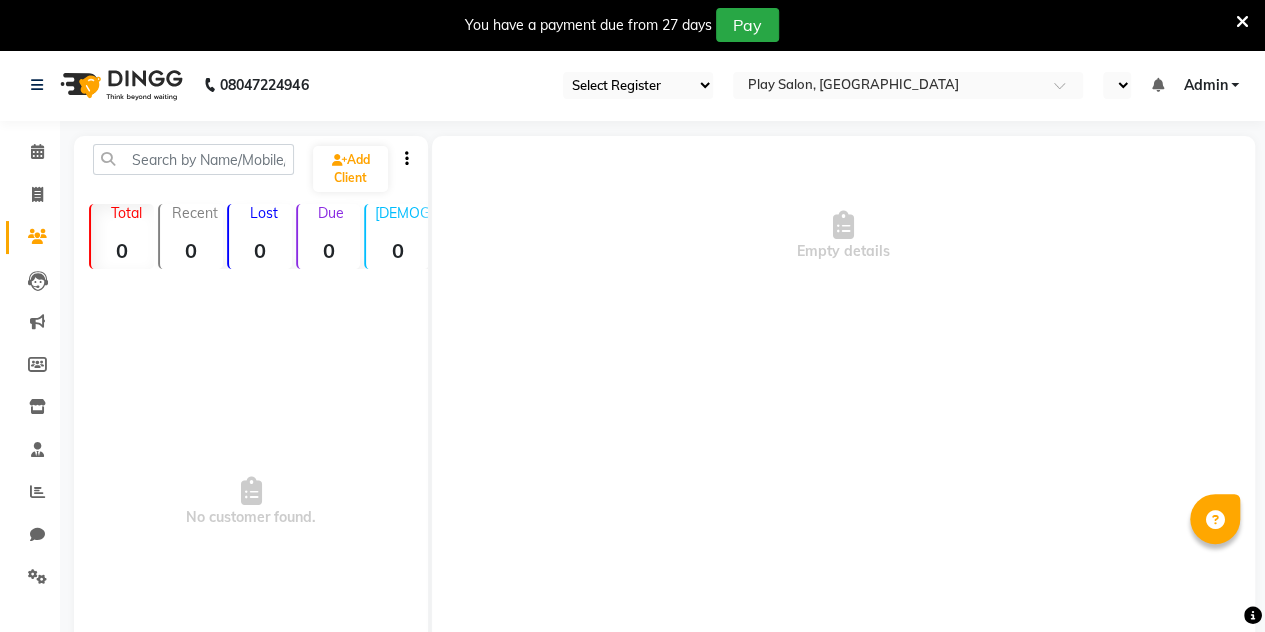 select on "90" 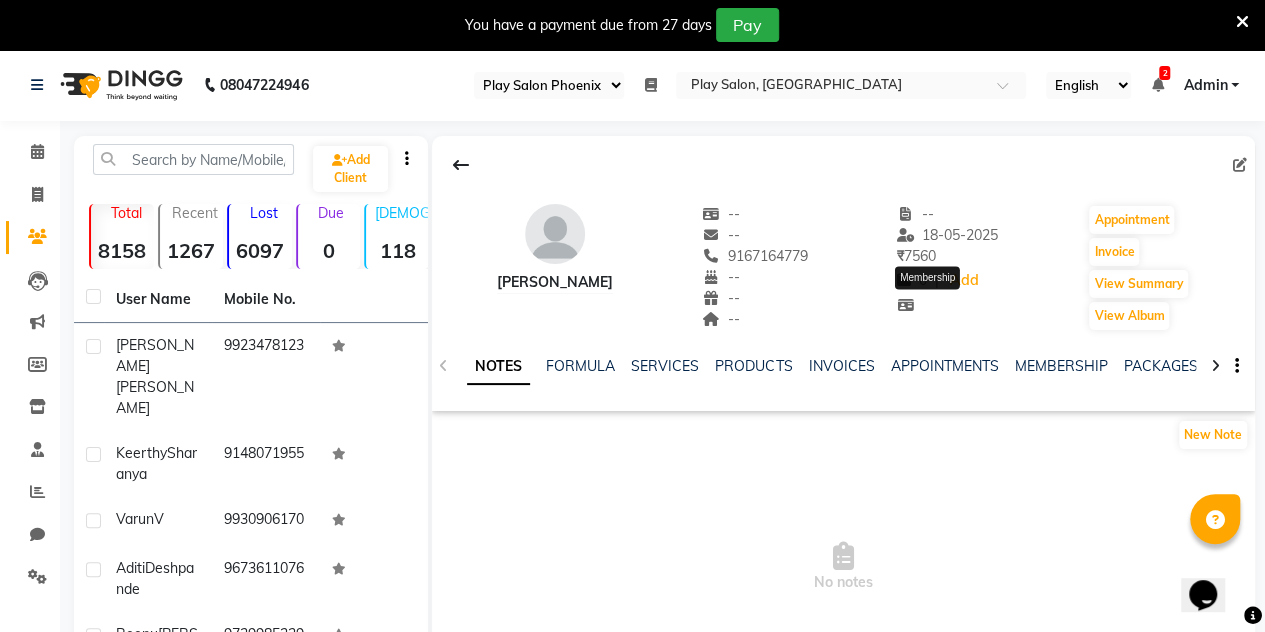 scroll, scrollTop: 0, scrollLeft: 0, axis: both 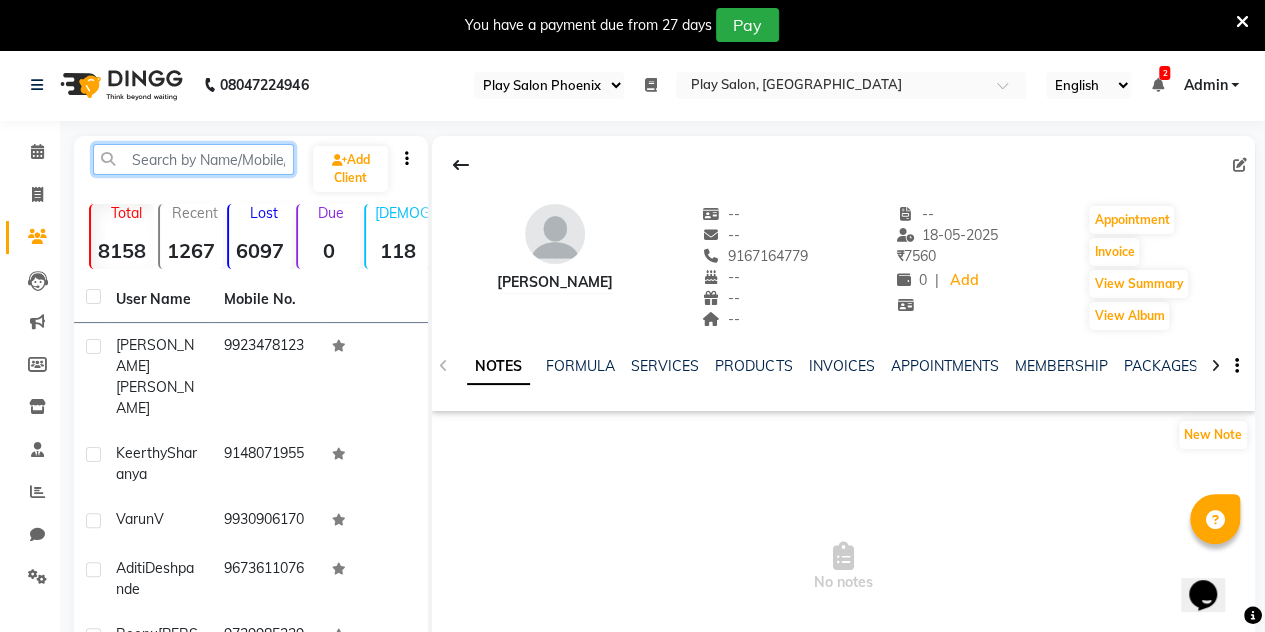 click 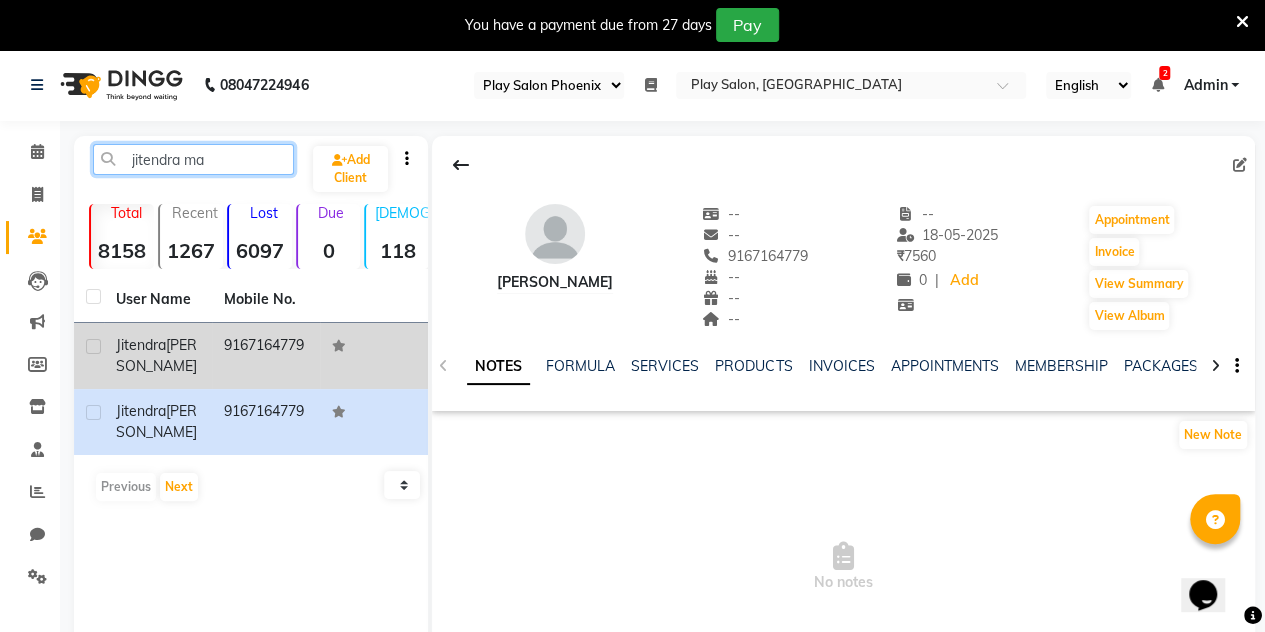 type on "jitendra ma" 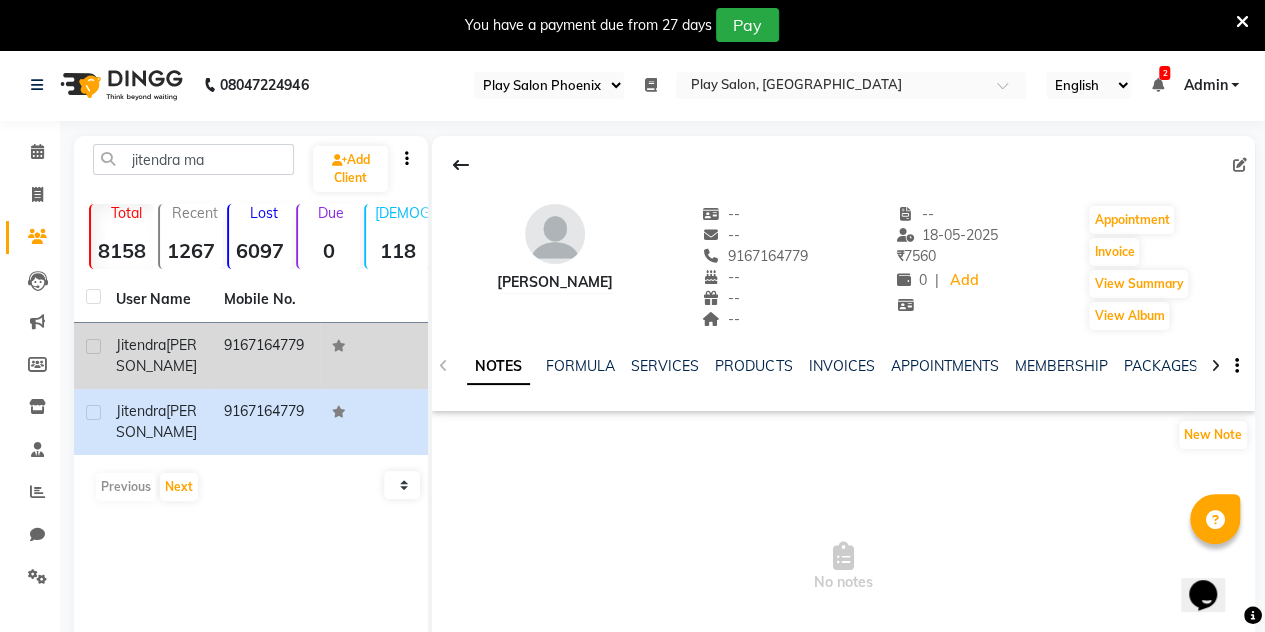 click 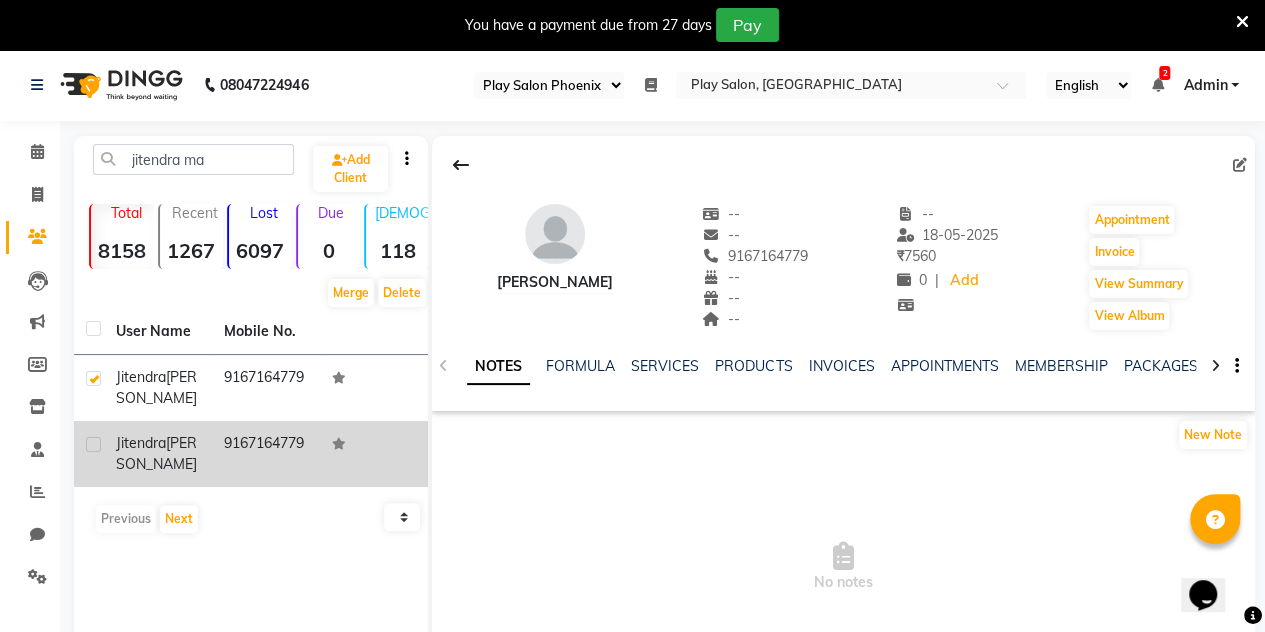 click 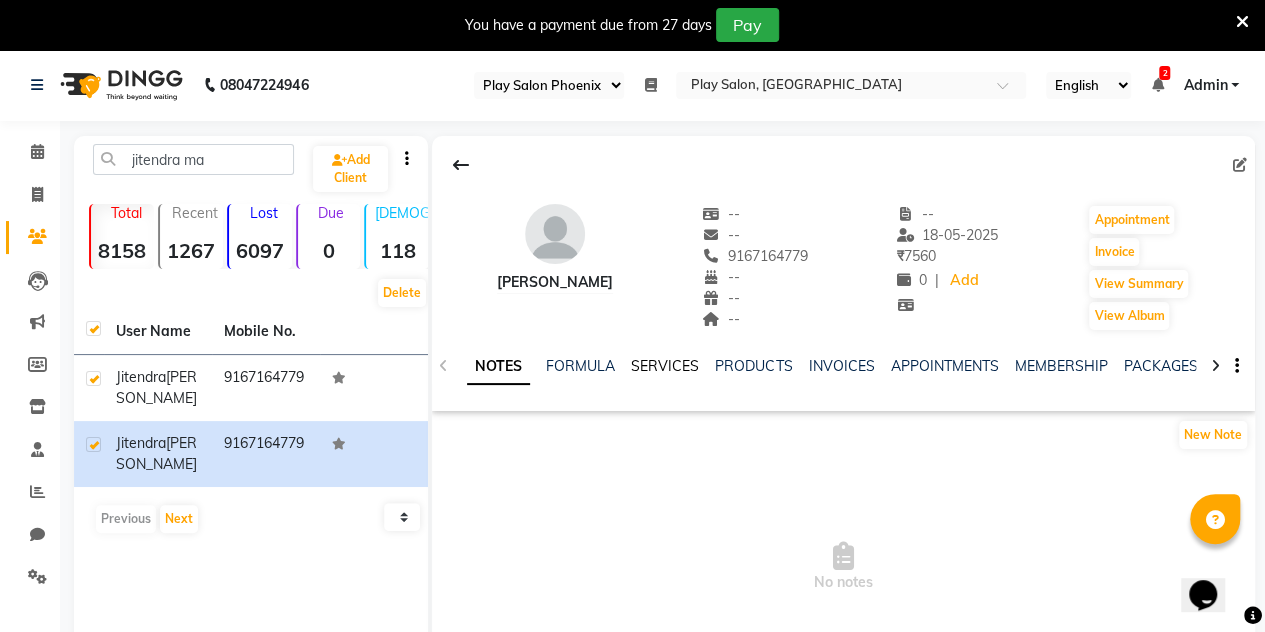 click on "SERVICES" 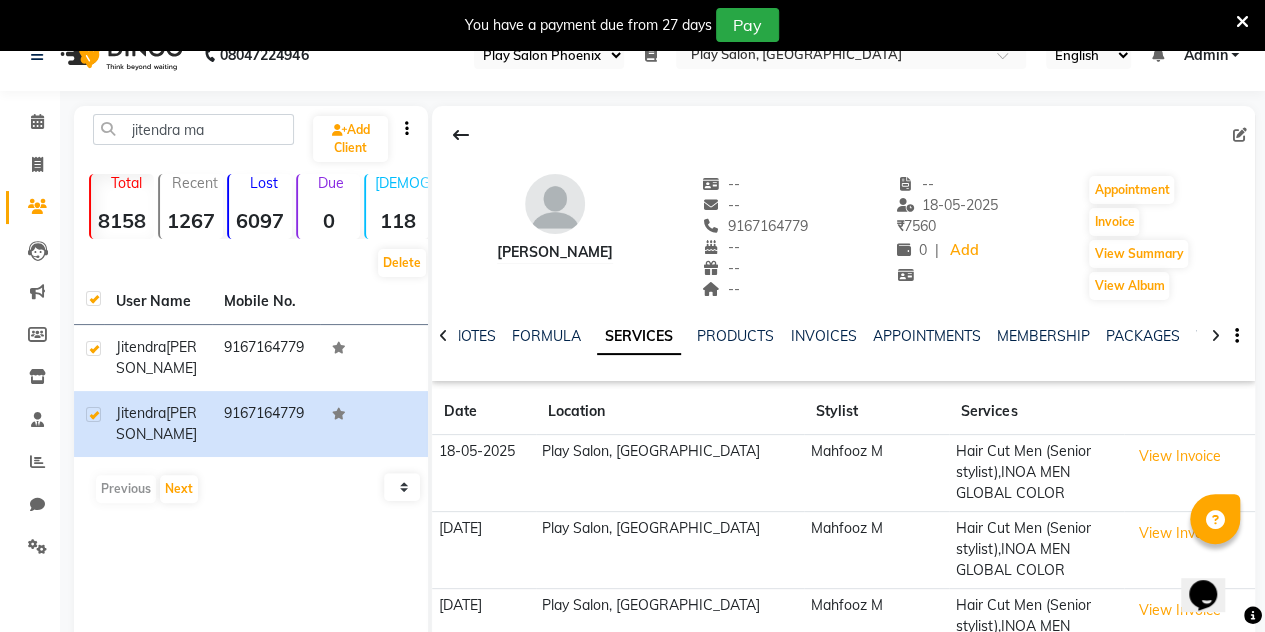 scroll, scrollTop: 34, scrollLeft: 0, axis: vertical 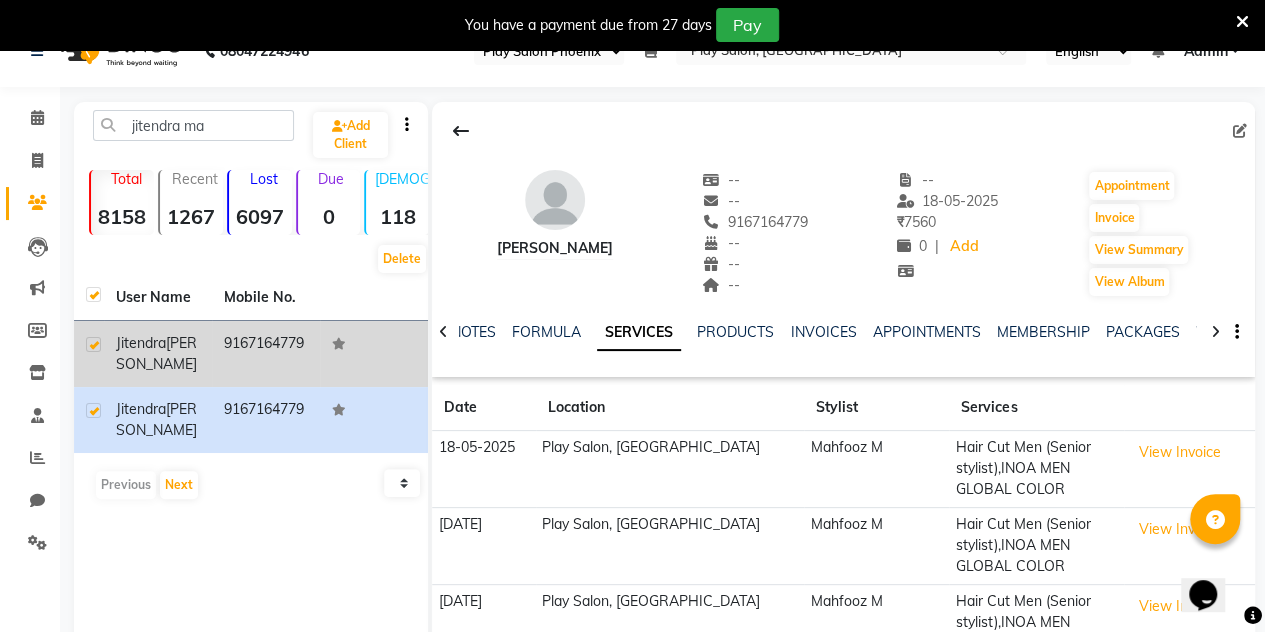 click on "[PERSON_NAME]" 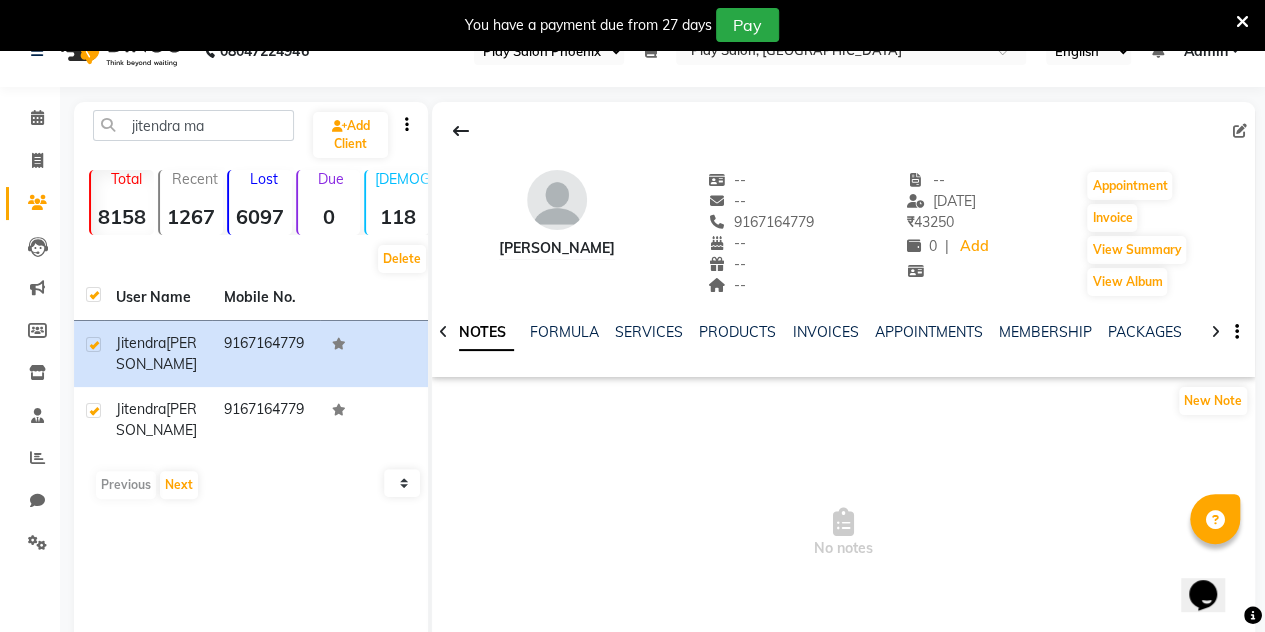 click on "SERVICES" 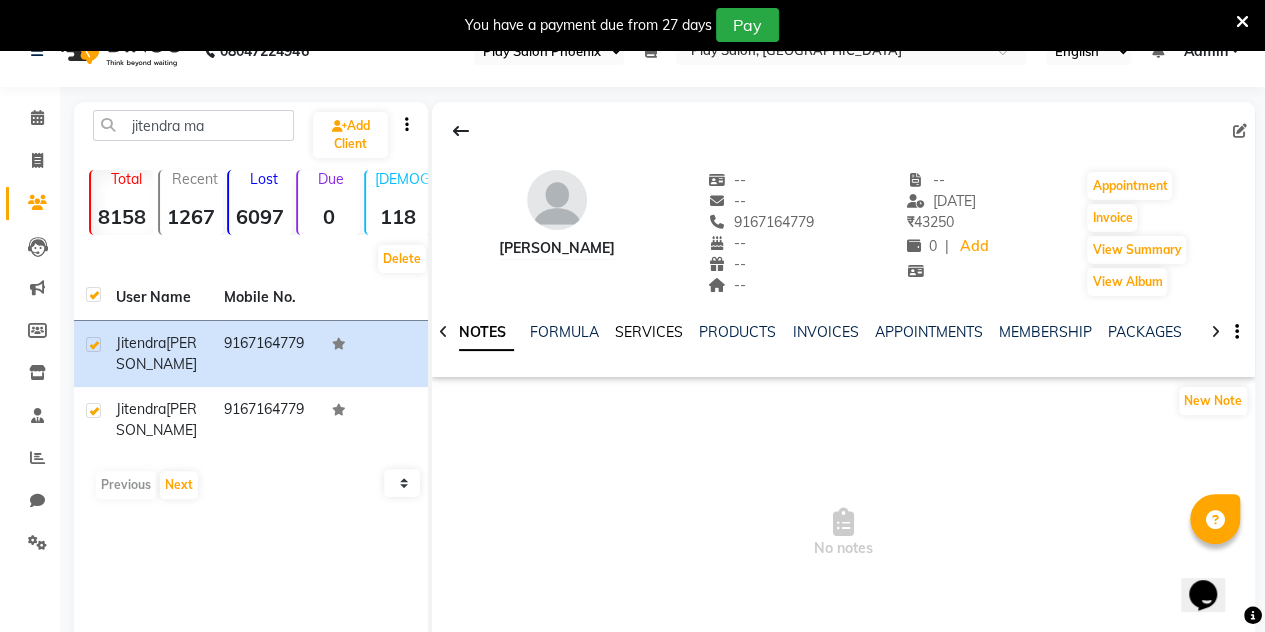 click on "SERVICES" 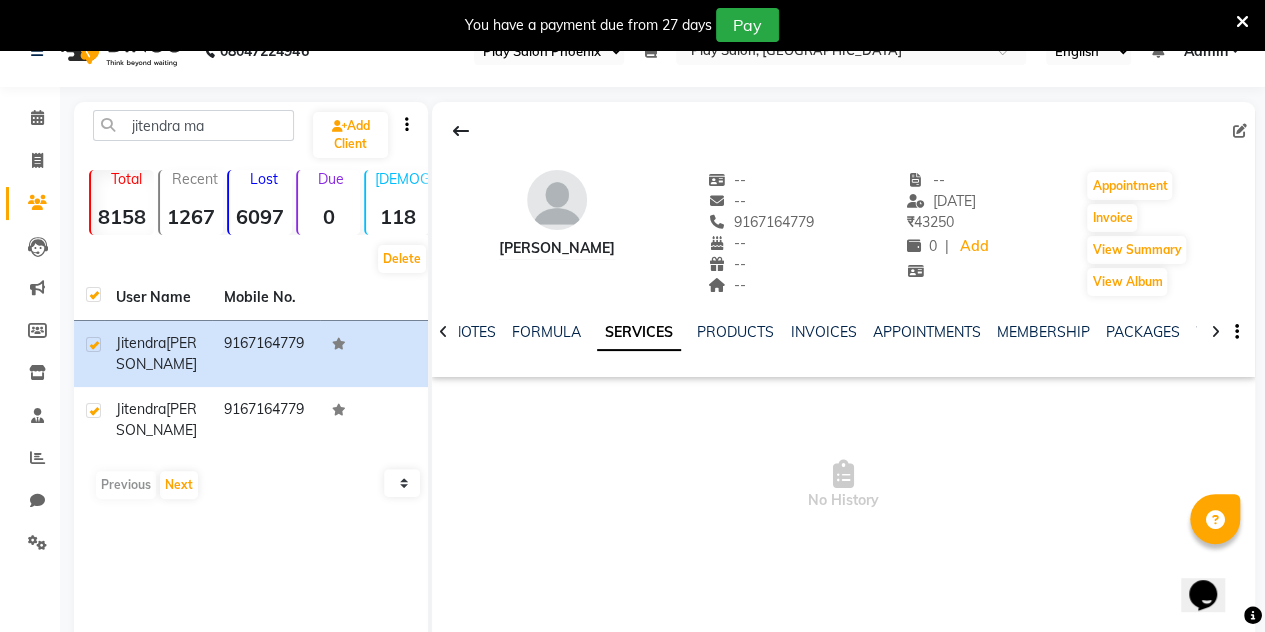 scroll, scrollTop: 0, scrollLeft: 0, axis: both 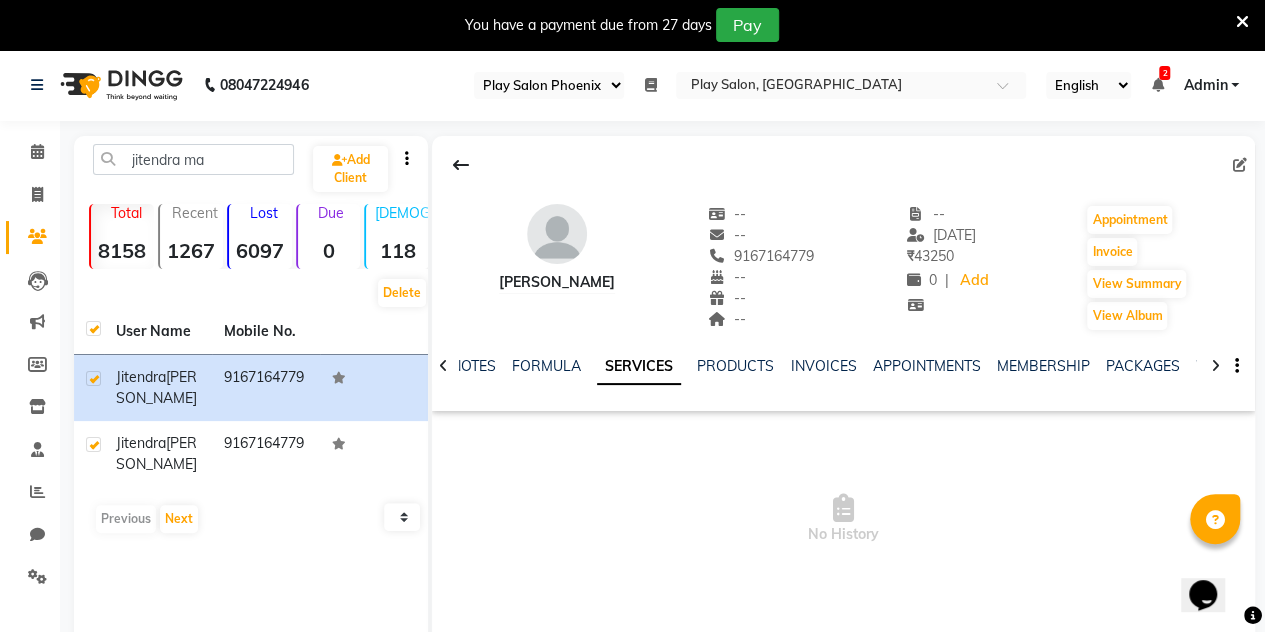 click on "You have a payment due from 27 days   Pay" at bounding box center [632, 25] 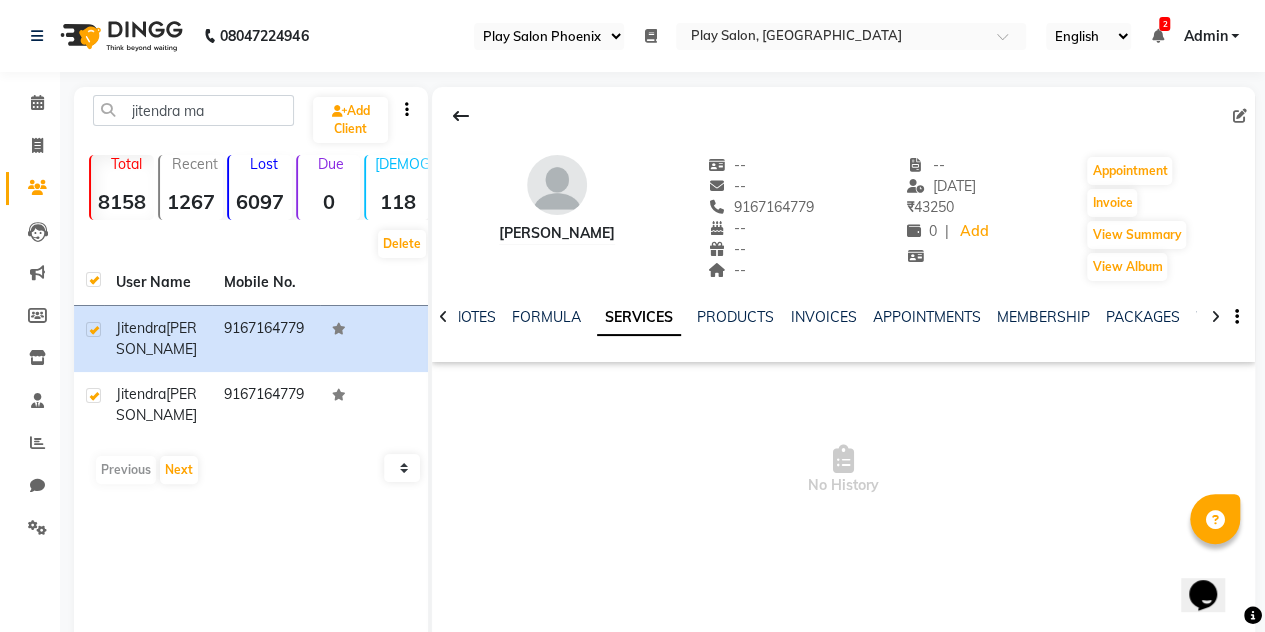 click 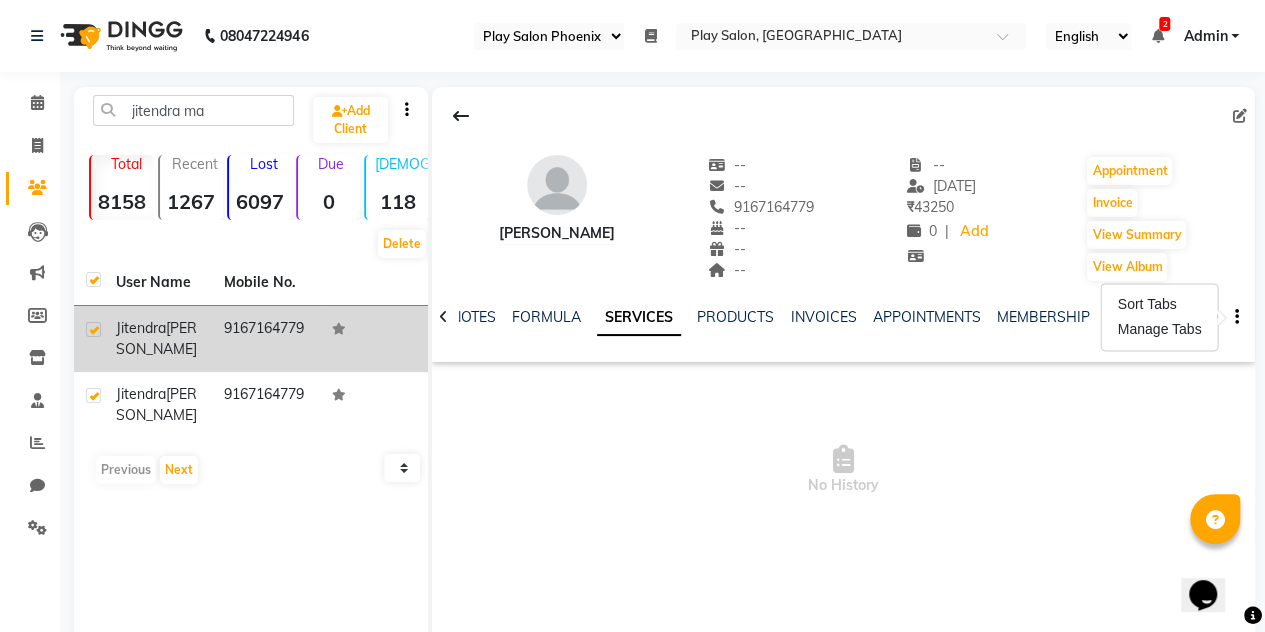 click on "9167164779" 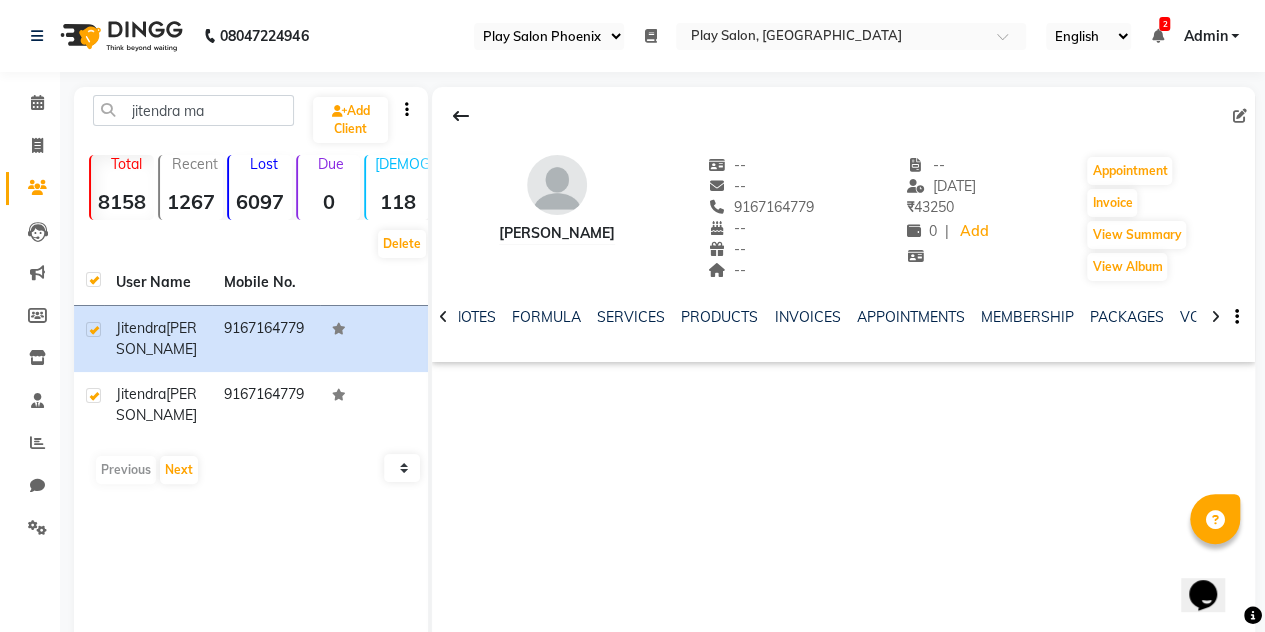 click 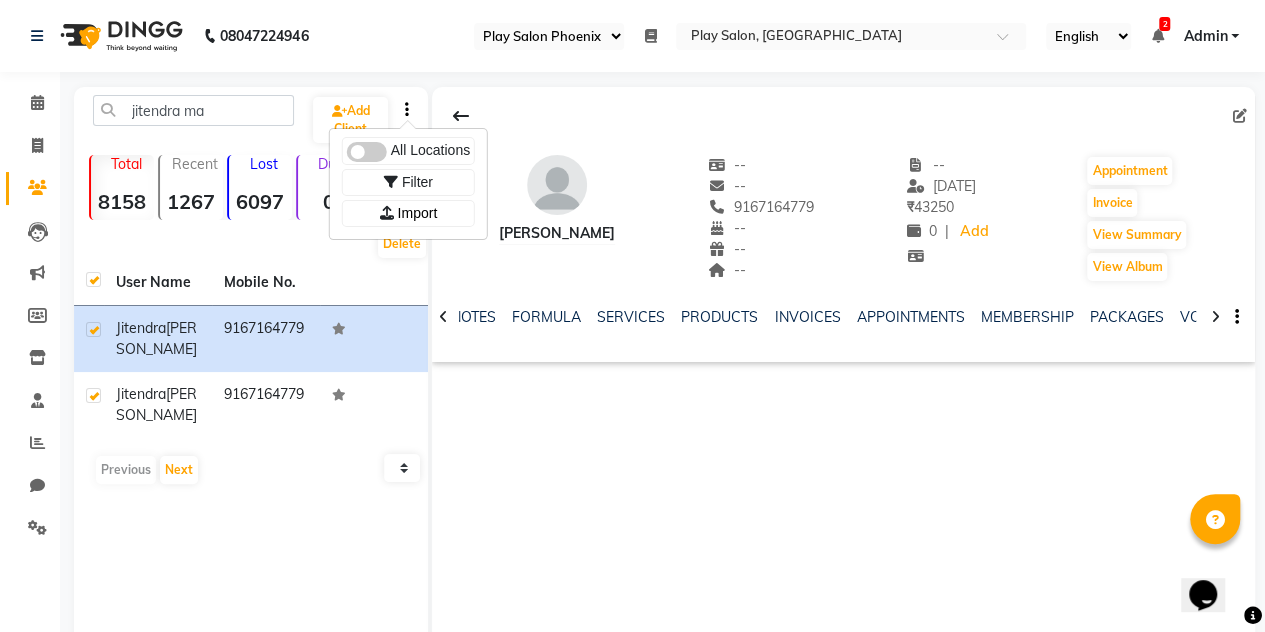click 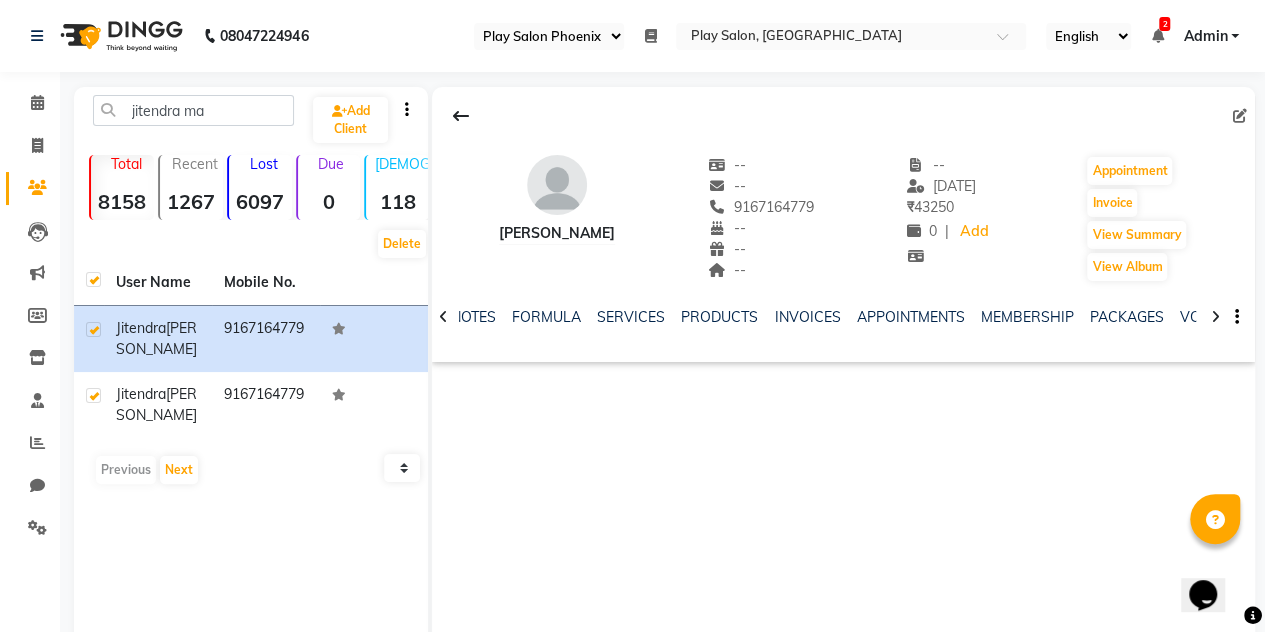 click 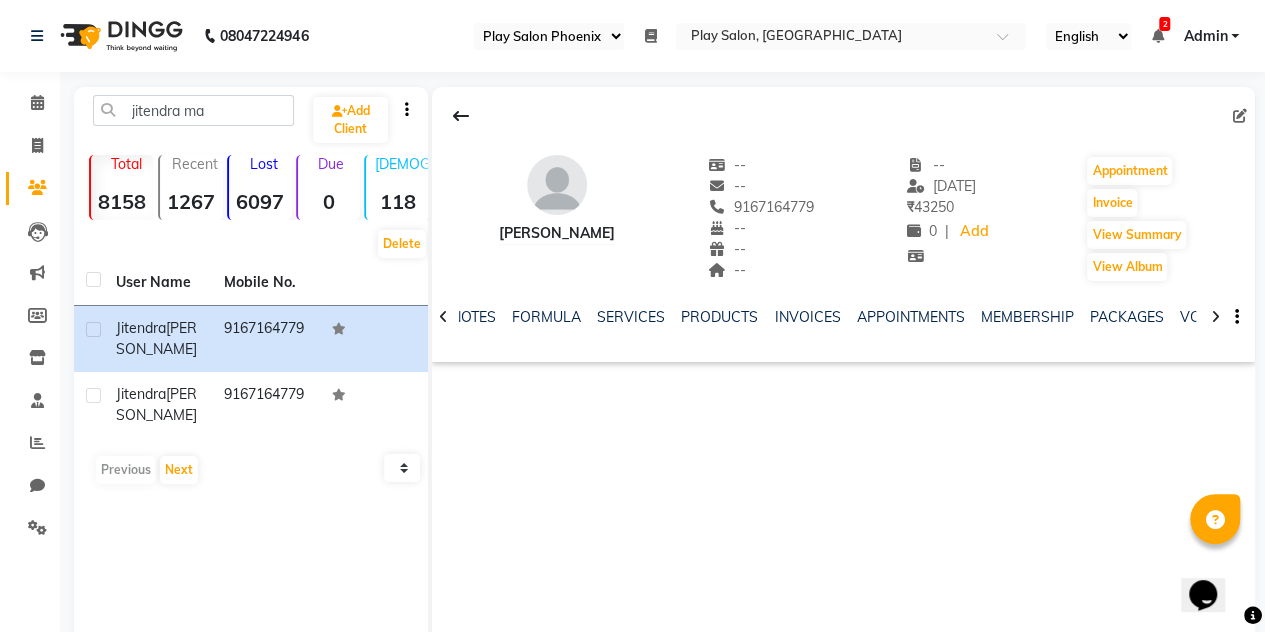 checkbox on "false" 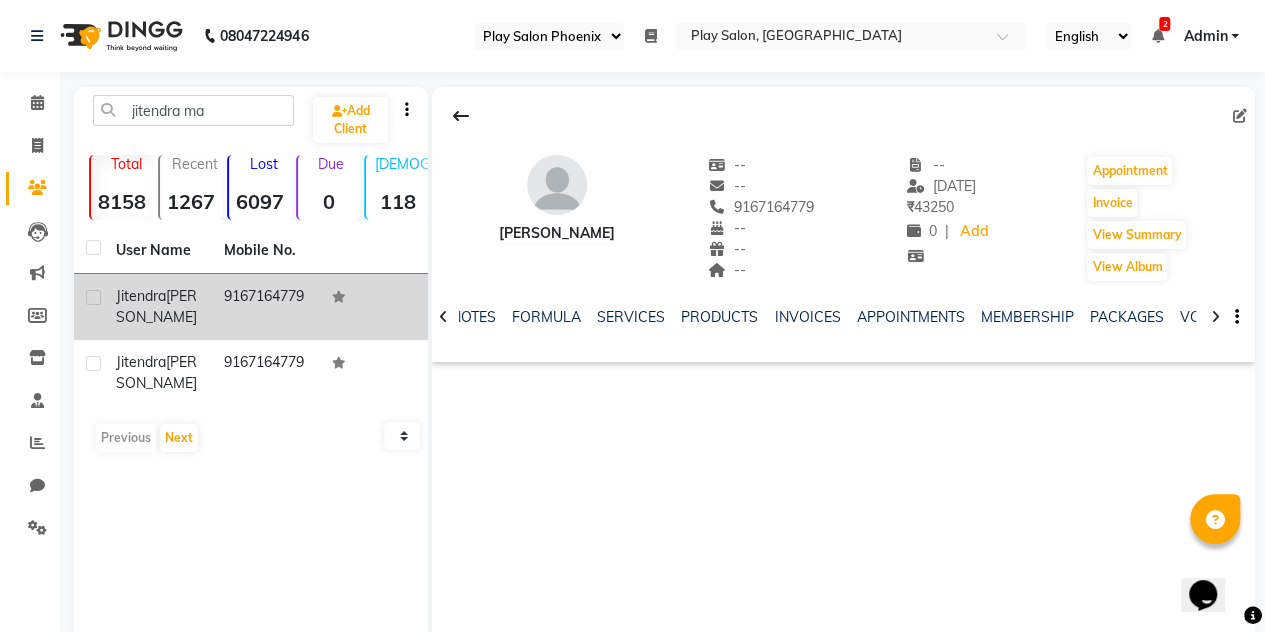 click 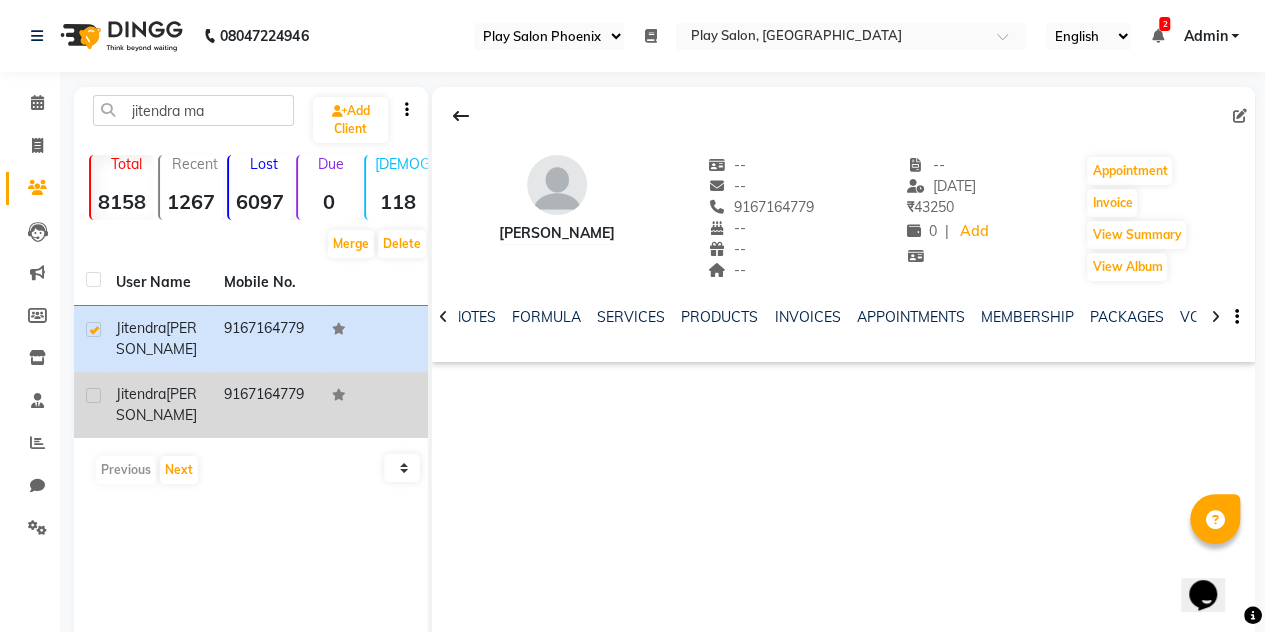 click 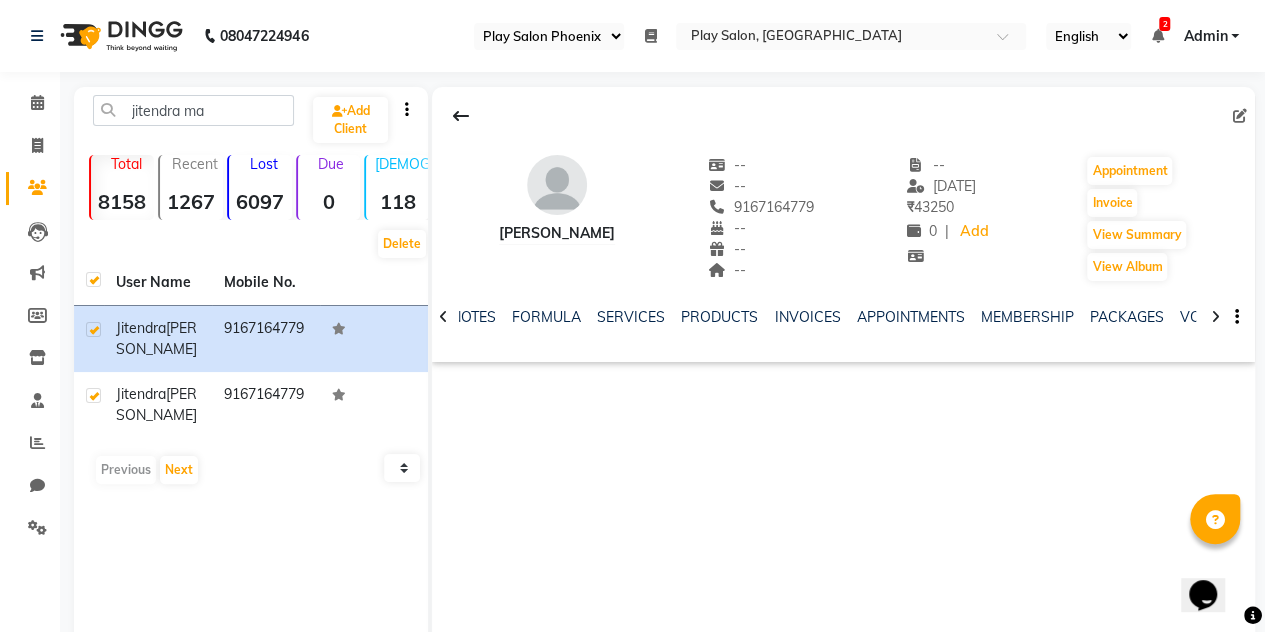 click 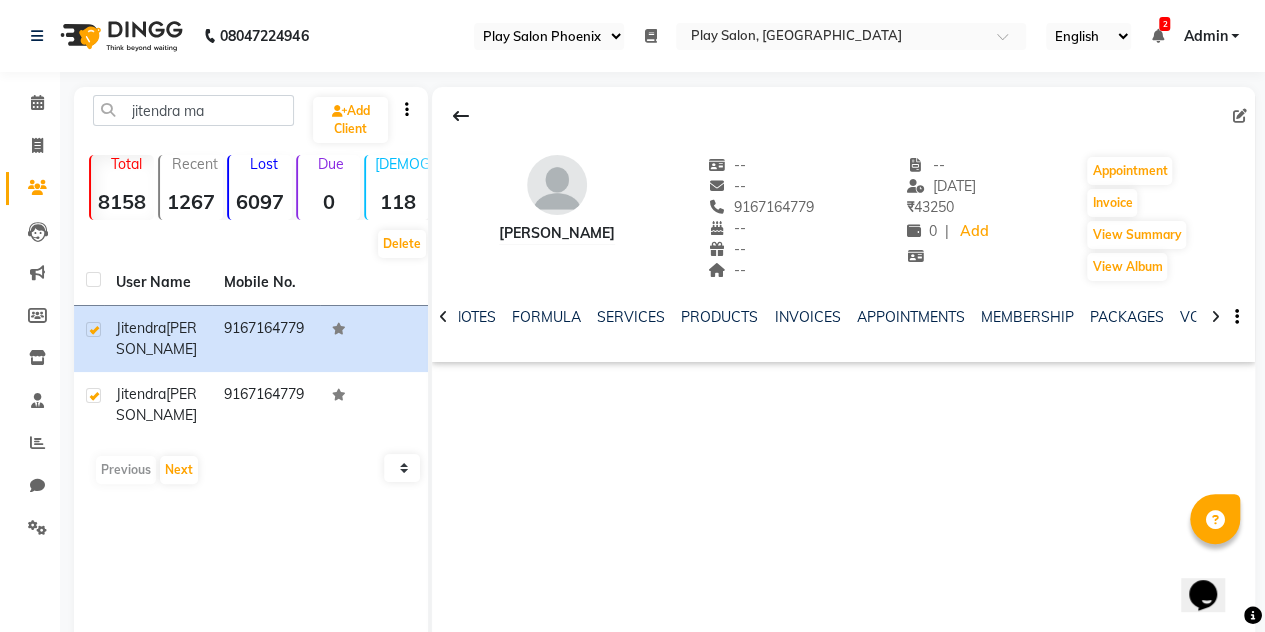 checkbox on "false" 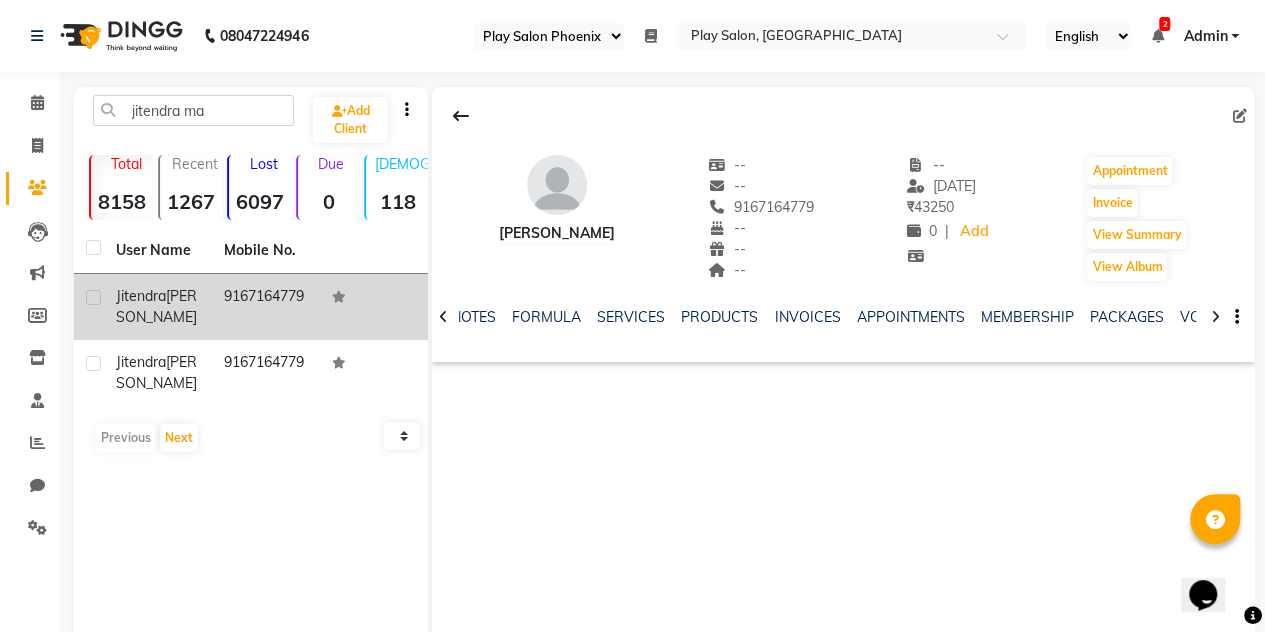 click 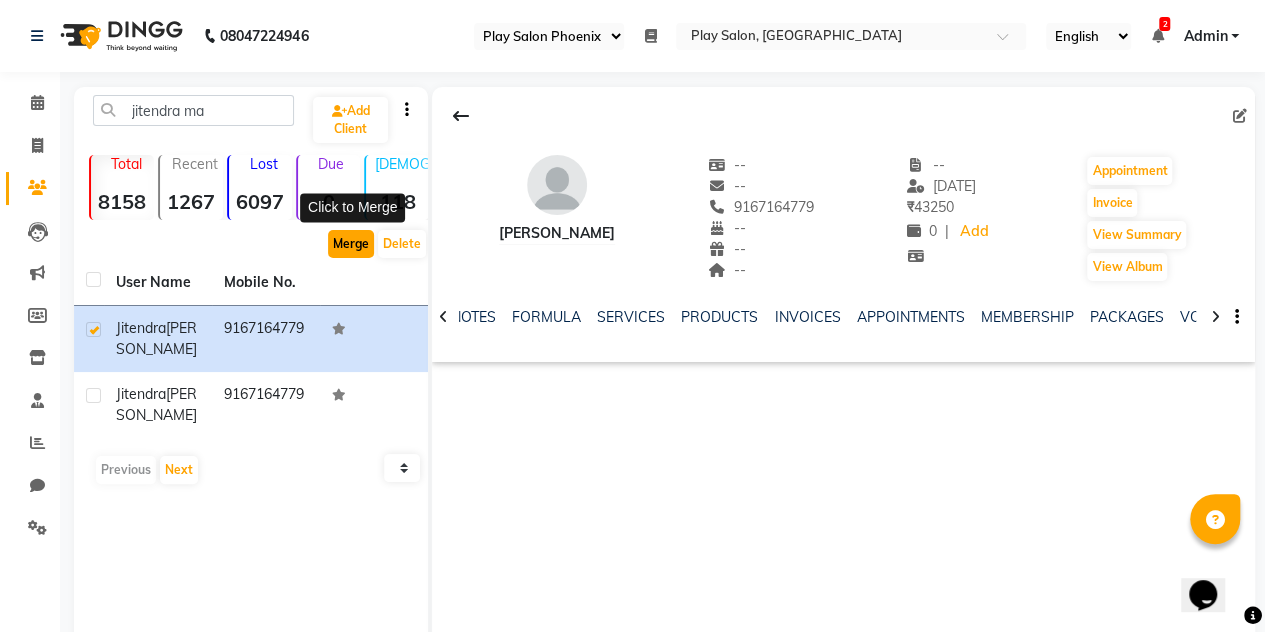 click on "Merge" 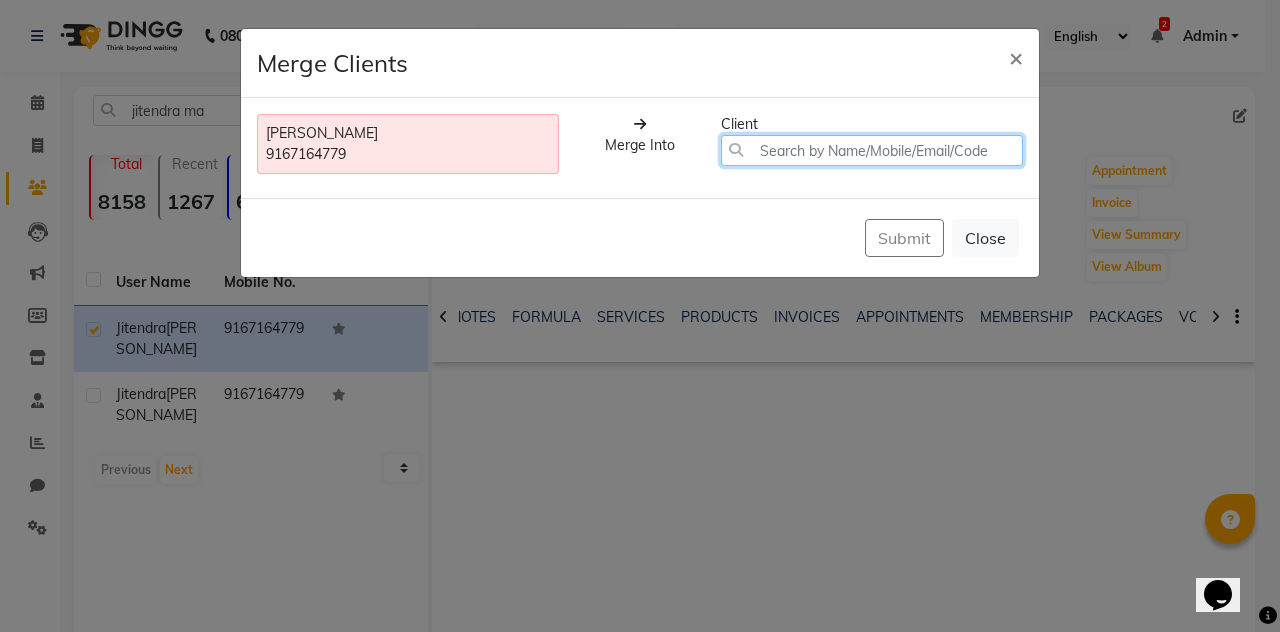 click 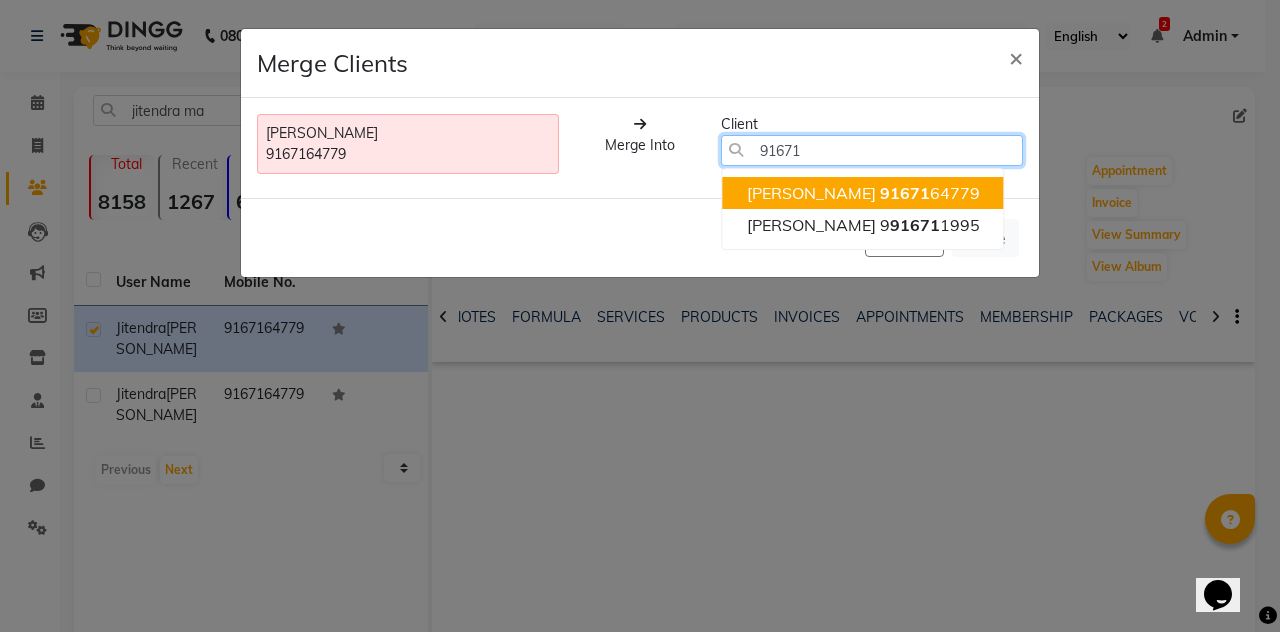 click on "91671" 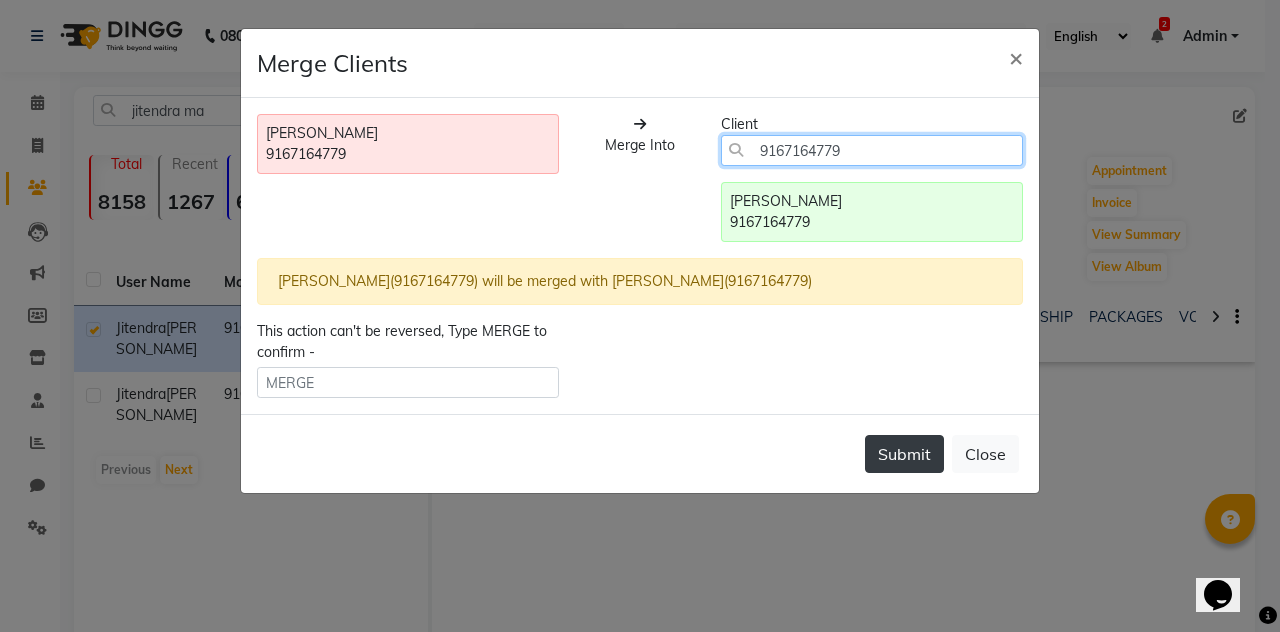 type on "9167164779" 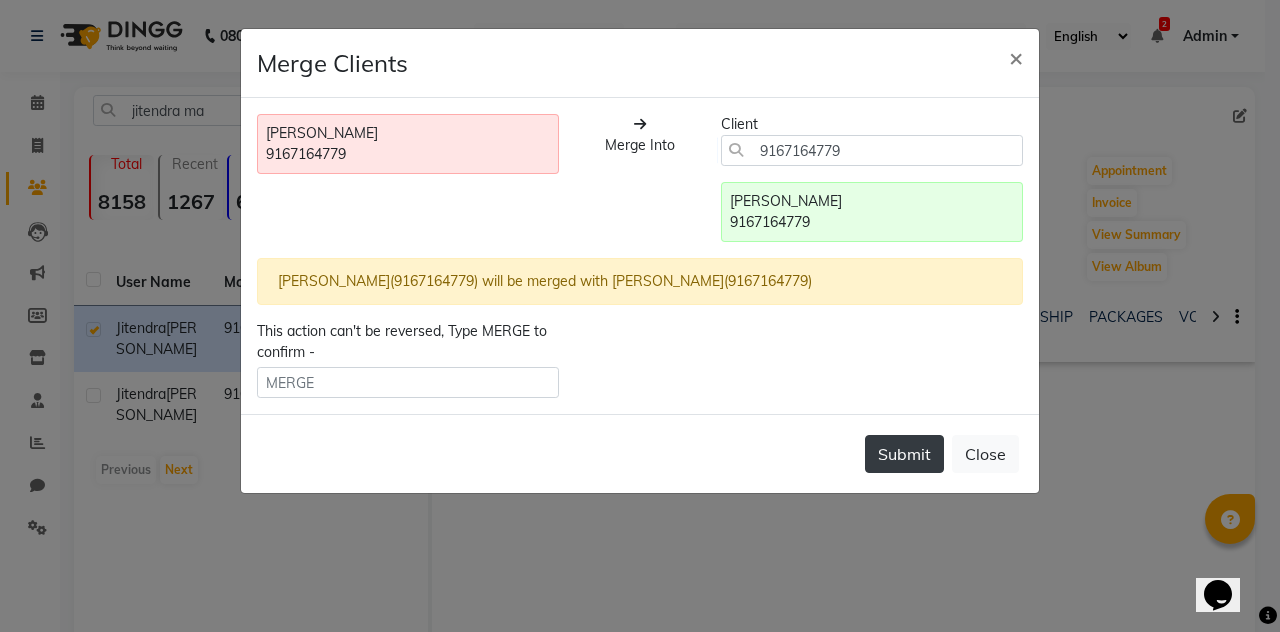 click on "Submit" 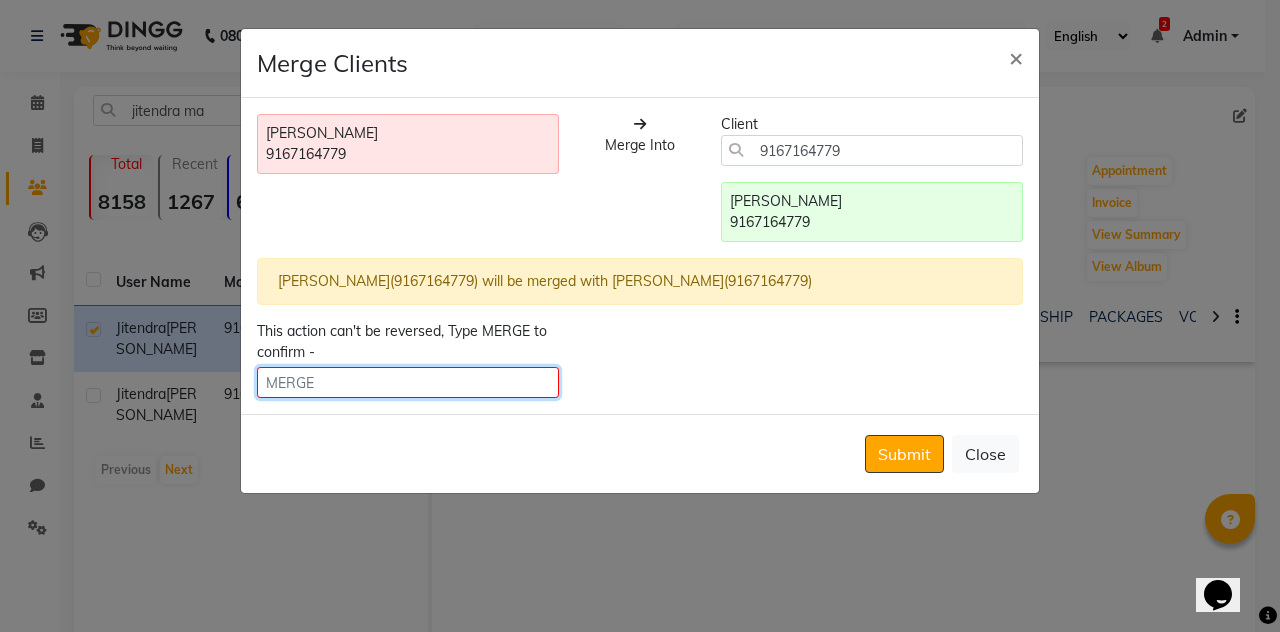 click 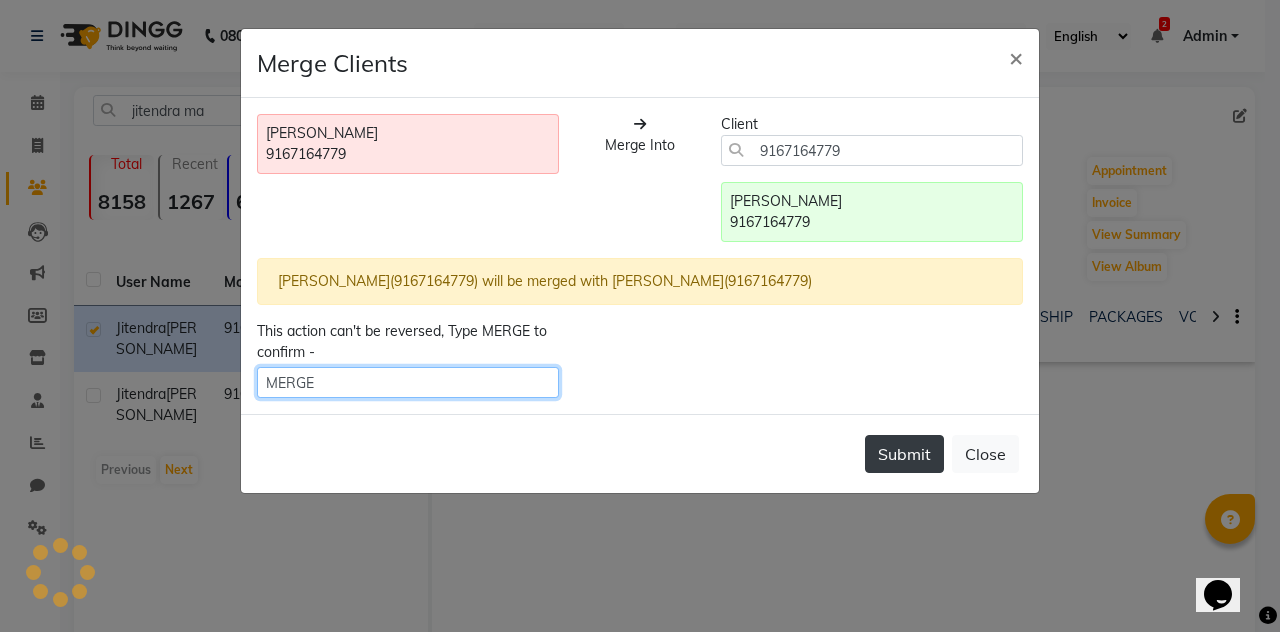 type on "MERGE" 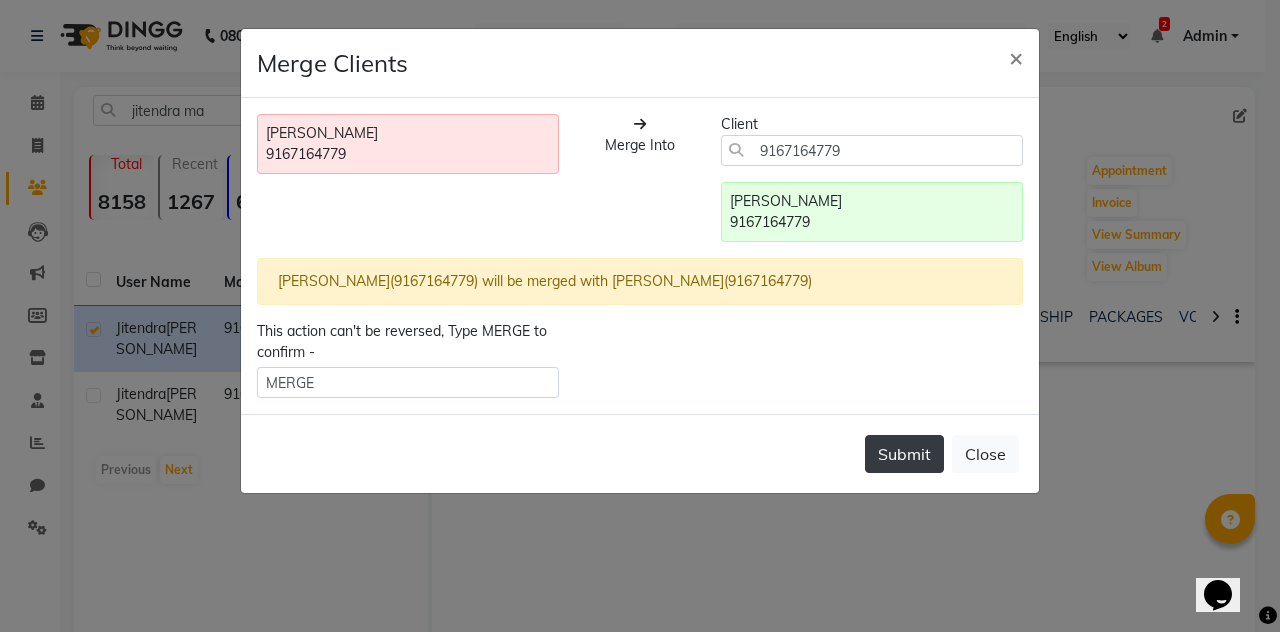 click on "Submit" 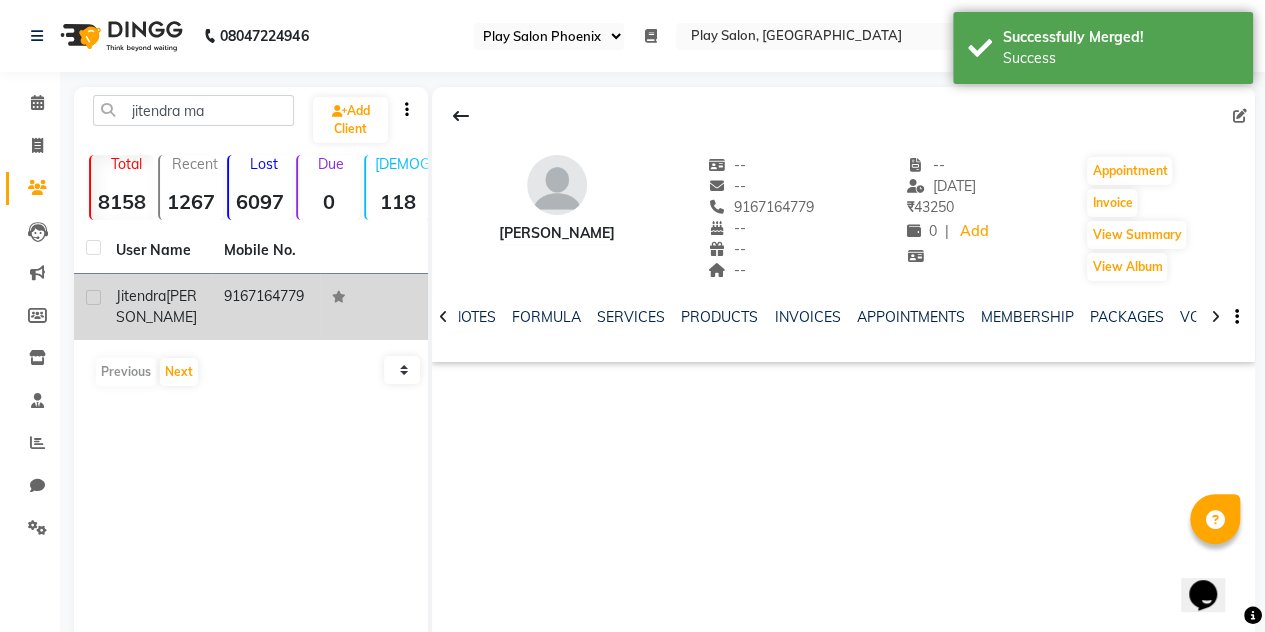 click on "9167164779" 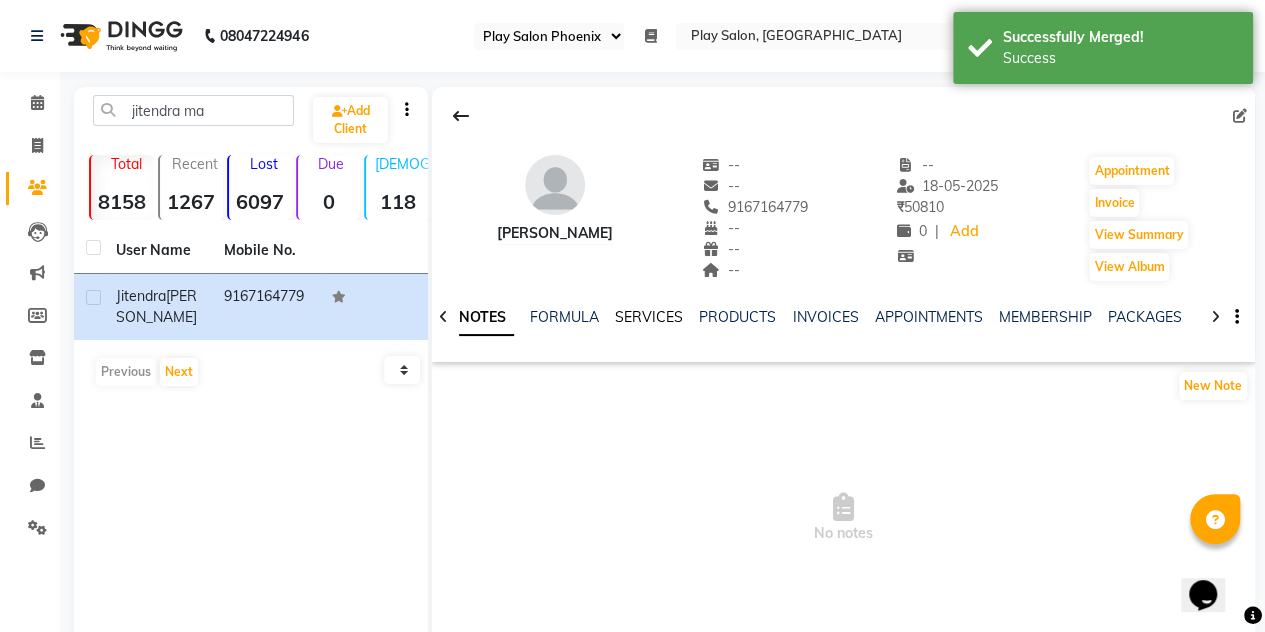click on "SERVICES" 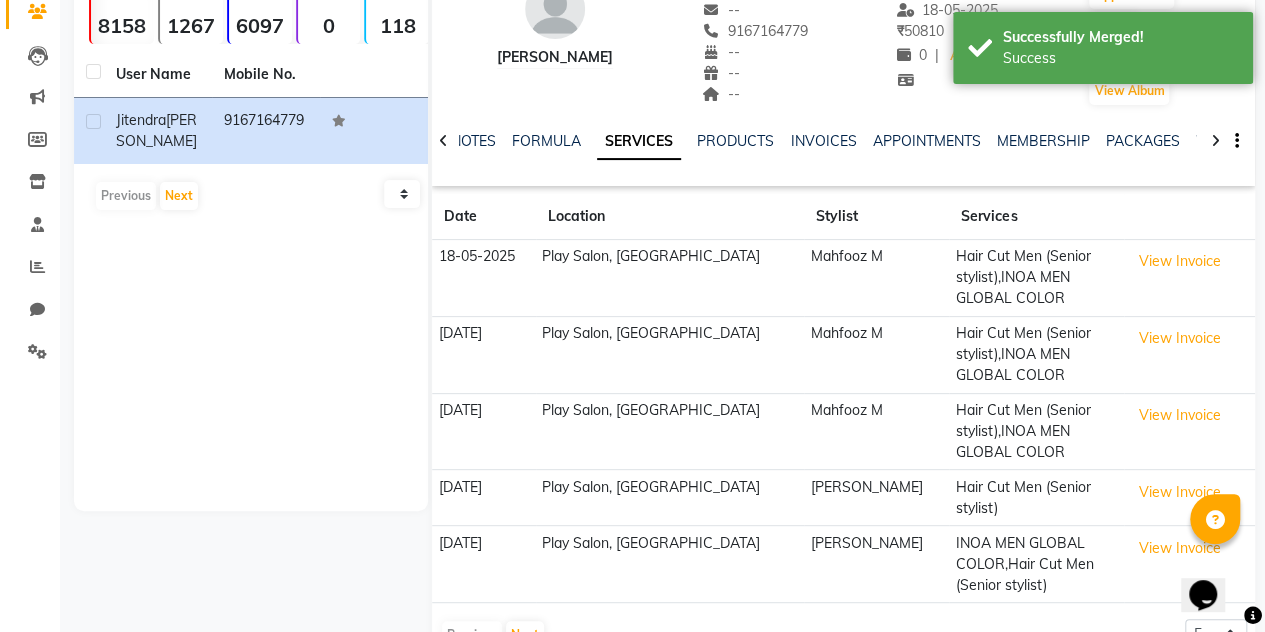 scroll, scrollTop: 0, scrollLeft: 0, axis: both 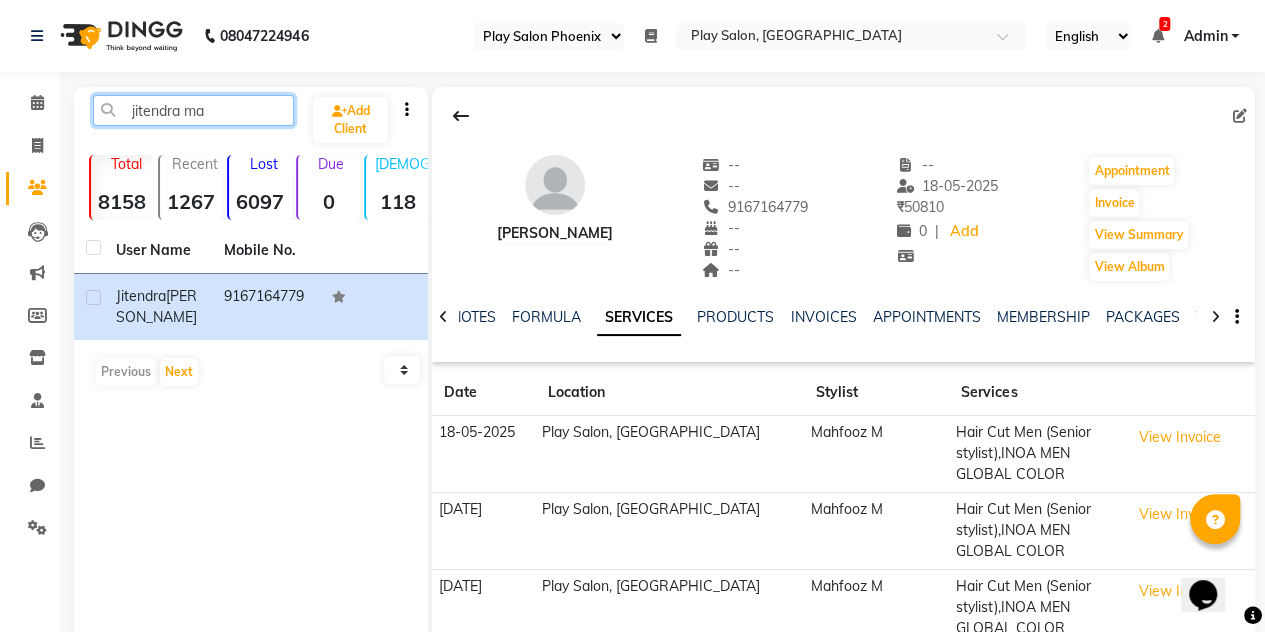 drag, startPoint x: 244, startPoint y: 115, endPoint x: 128, endPoint y: 117, distance: 116.01724 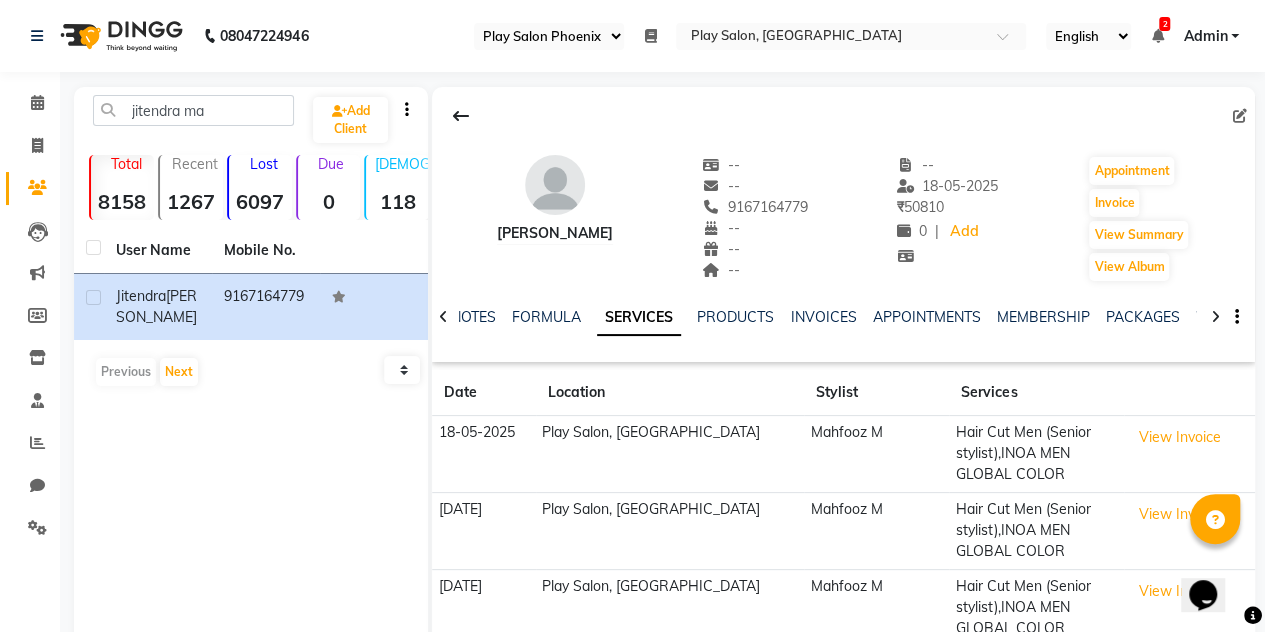 click at bounding box center (1157, 36) 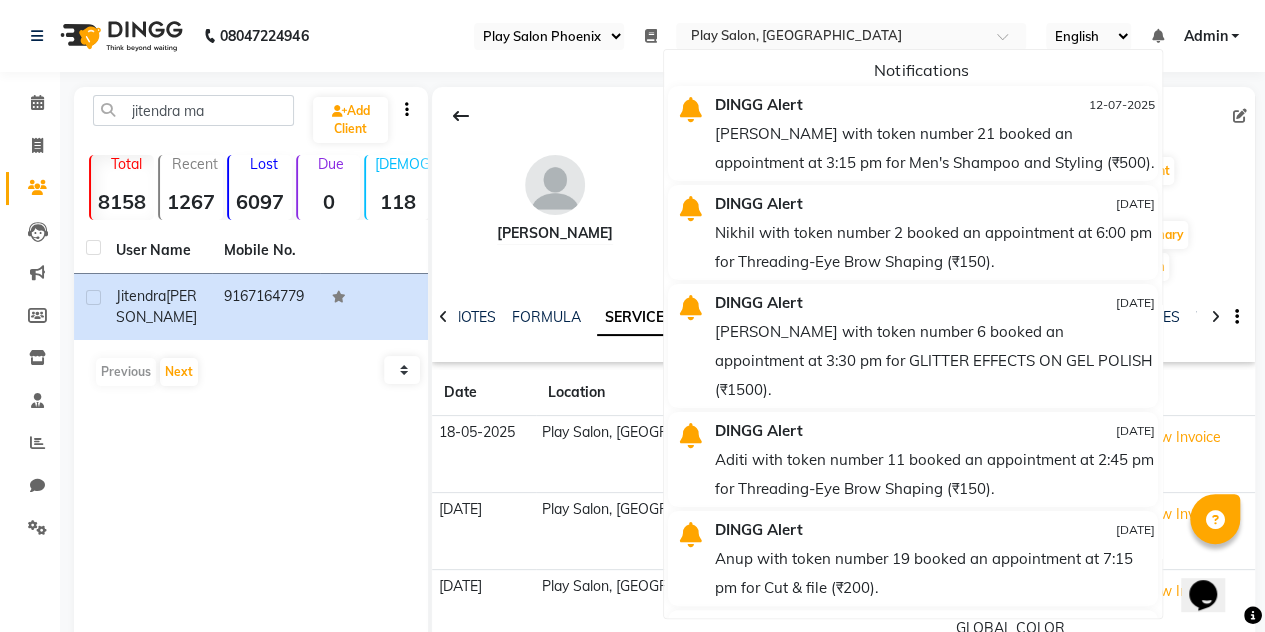 click on "08047224946 Select Register Play Salon Phoenix  Daily Open Registers nothing to show Select Location × Play Salon, [GEOGRAPHIC_DATA] English ENGLISH Español العربية मराठी हिंदी ગુજરાતી தமிழ் 中文 Notifications  DINGG Alert   [DATE]   AMIT with token number 21 booked an appointment at 3:15 pm for Men's Shampoo and Styling (₹500).   DINGG Alert   [DATE]   Nikhil with token number 2 booked an appointment at 6:00 pm for Threading-Eye Brow Shaping (₹150).   DINGG Alert   [DATE]   [PERSON_NAME] with token number 6 booked an appointment at 3:30 pm for GLITTER EFFECTS ON GEL POLISH (₹1500).   DINGG Alert   [DATE]   Aditi with token number 11 booked an appointment at 2:45 pm for Threading-Eye Brow Shaping (₹150).   DINGG Alert   [DATE]   Anup with token number 19 booked an appointment at 7:15 pm for Cut & file (₹200).   DINGG Alert   [DATE]   DINGG Alert   [DATE]   DINGG Alert   [DATE]   DINGG Alert   [DATE]   DINGG Alert  0 2" at bounding box center (632, 432) 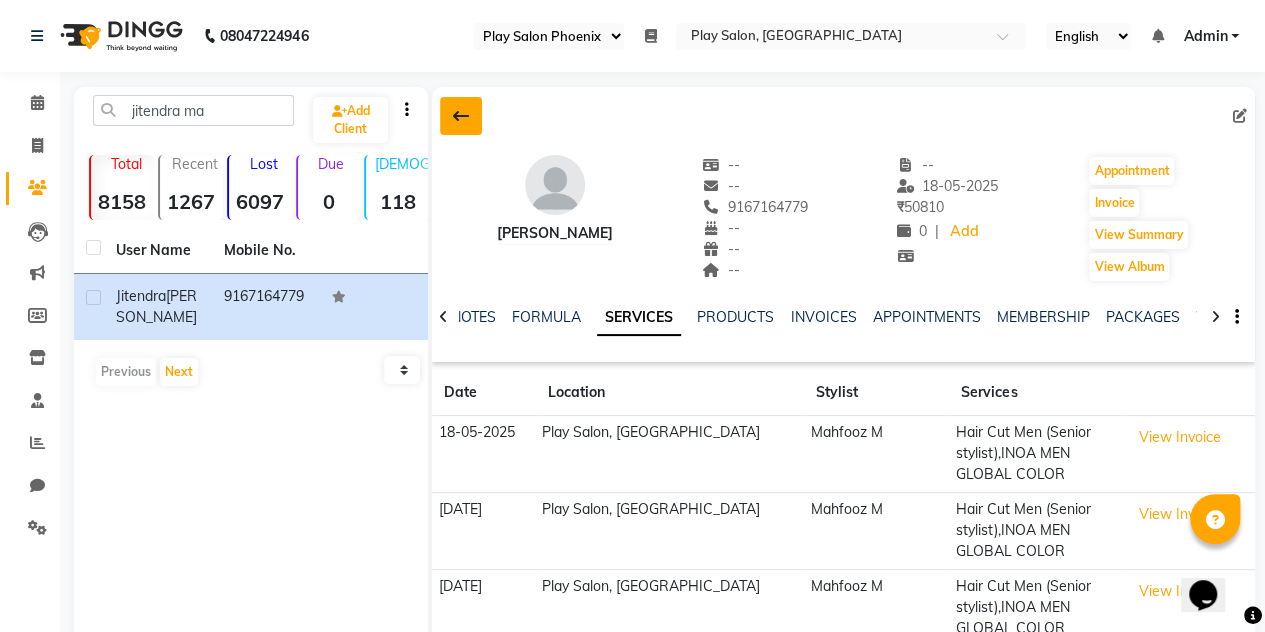 click 